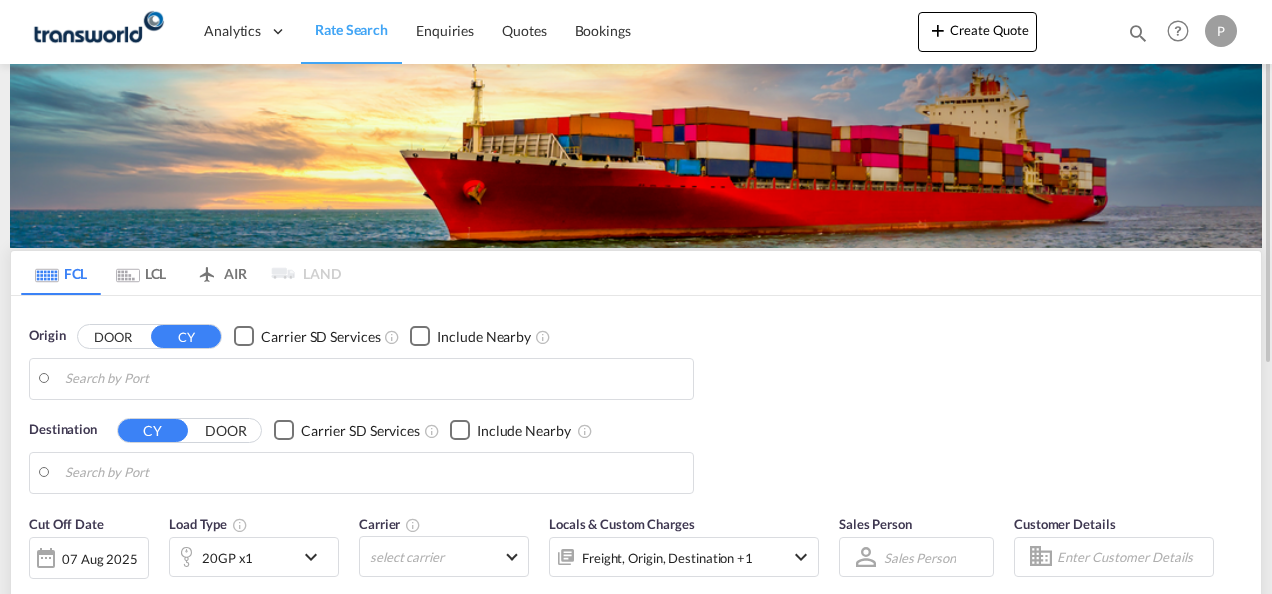 scroll, scrollTop: 0, scrollLeft: 0, axis: both 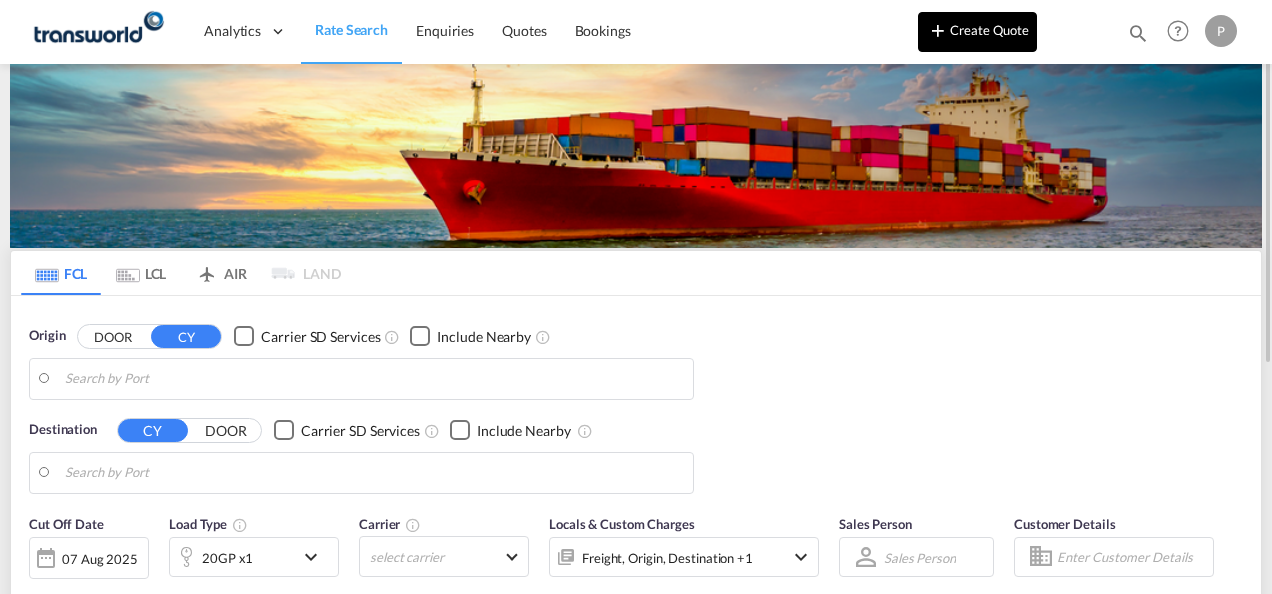 click on "Create Quote" at bounding box center (977, 32) 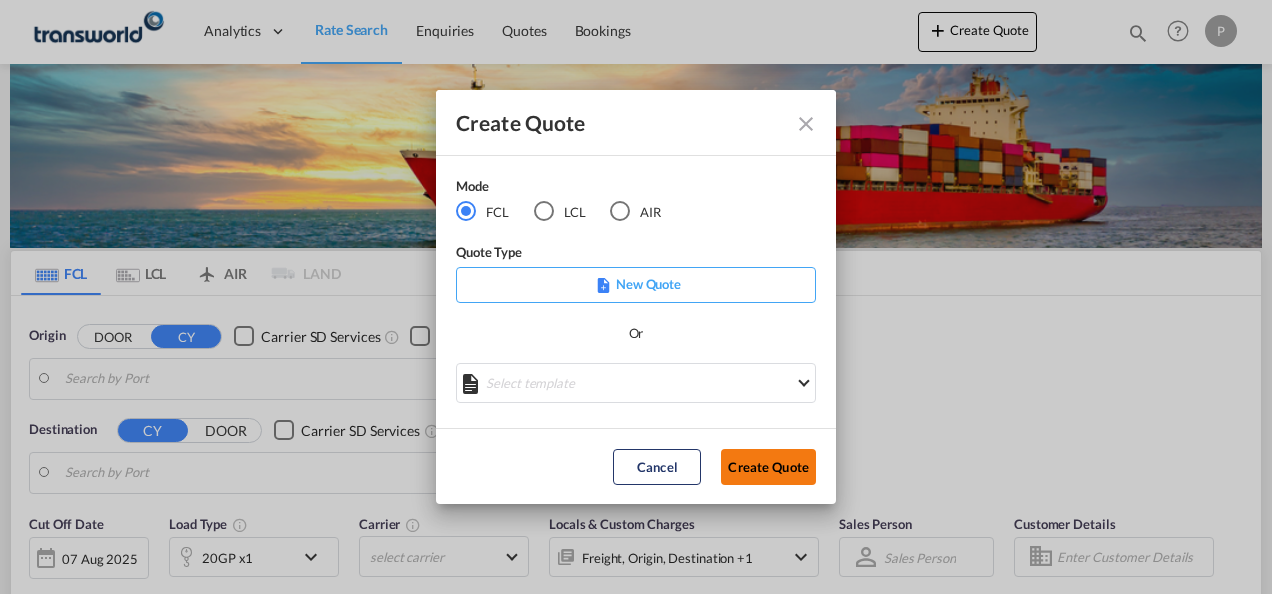 click on "Create Quote" 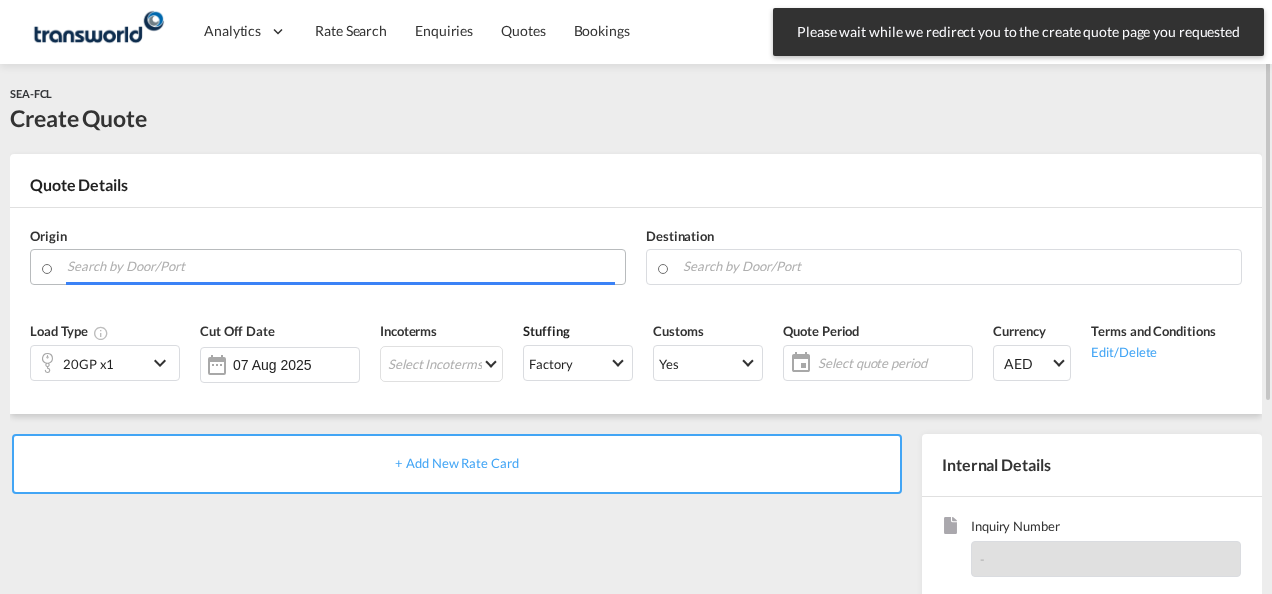 click at bounding box center [341, 266] 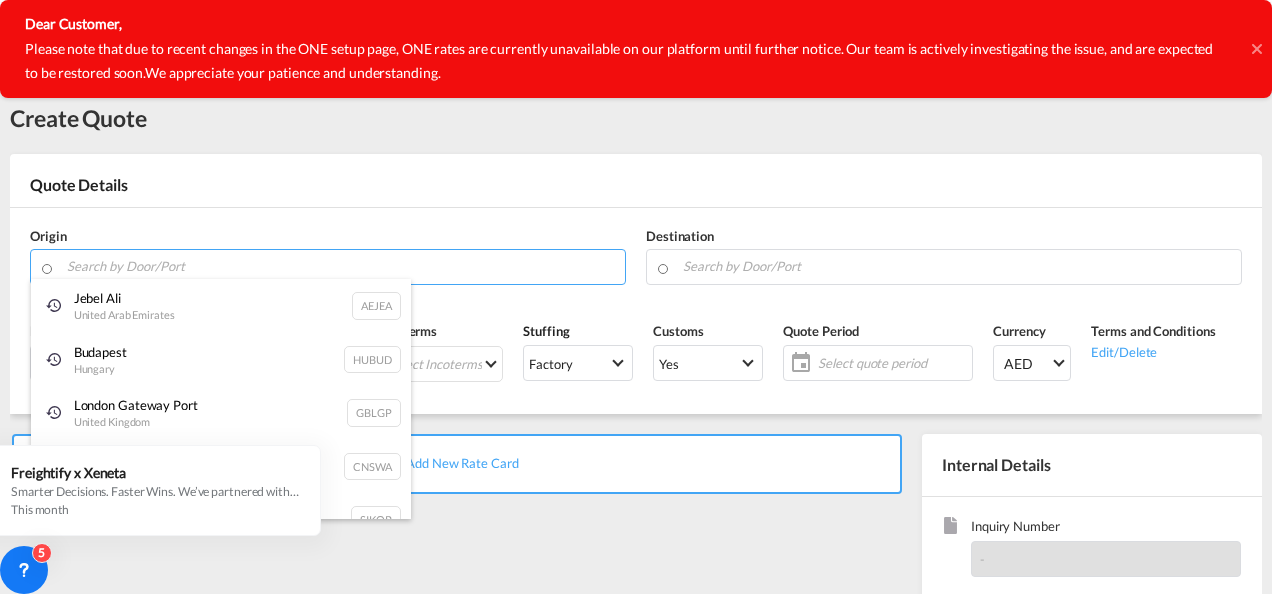 click on "Dear Customer, Please note that due to recent changes in the ONE setup page, ONE rates are currently unavailable on our platform until further notice. Our team is actively investigating the issue, and are expected to be restored soon.  We appreciate your patience and understanding." at bounding box center [636, 49] 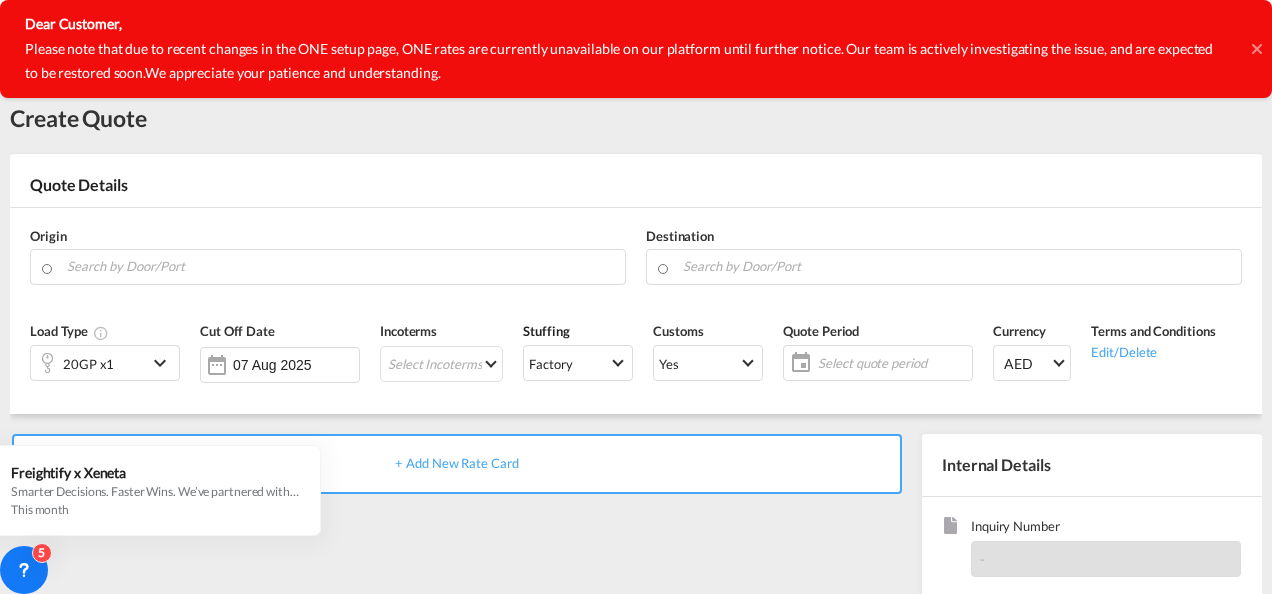 click 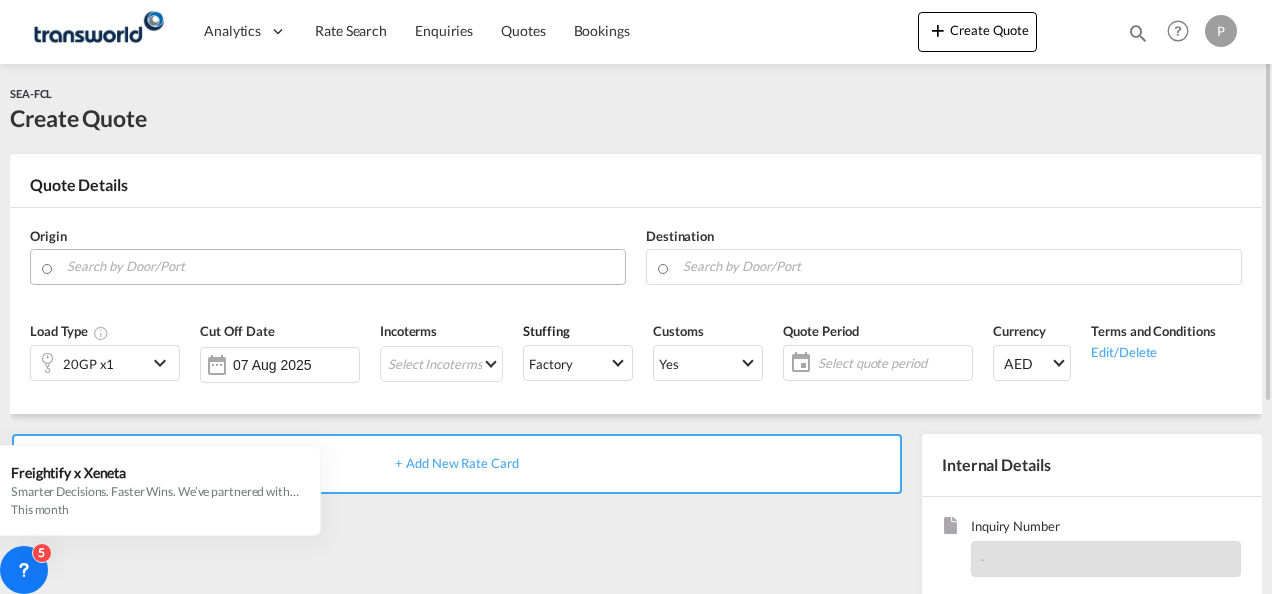 click on "Analytics
Dashboard
Rate Search
Enquiries
Quotes
Bookings" at bounding box center [636, 297] 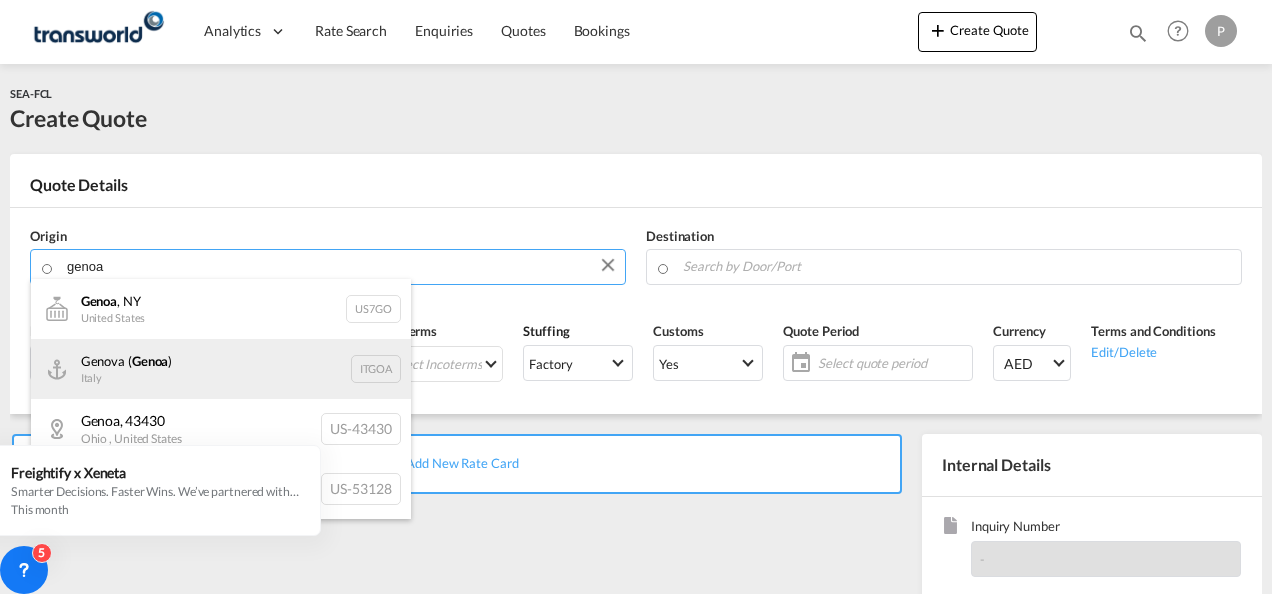 click on "[CITY] ( [CITY] ) [COUNTRY]
[PORT_CODE]" at bounding box center (221, 369) 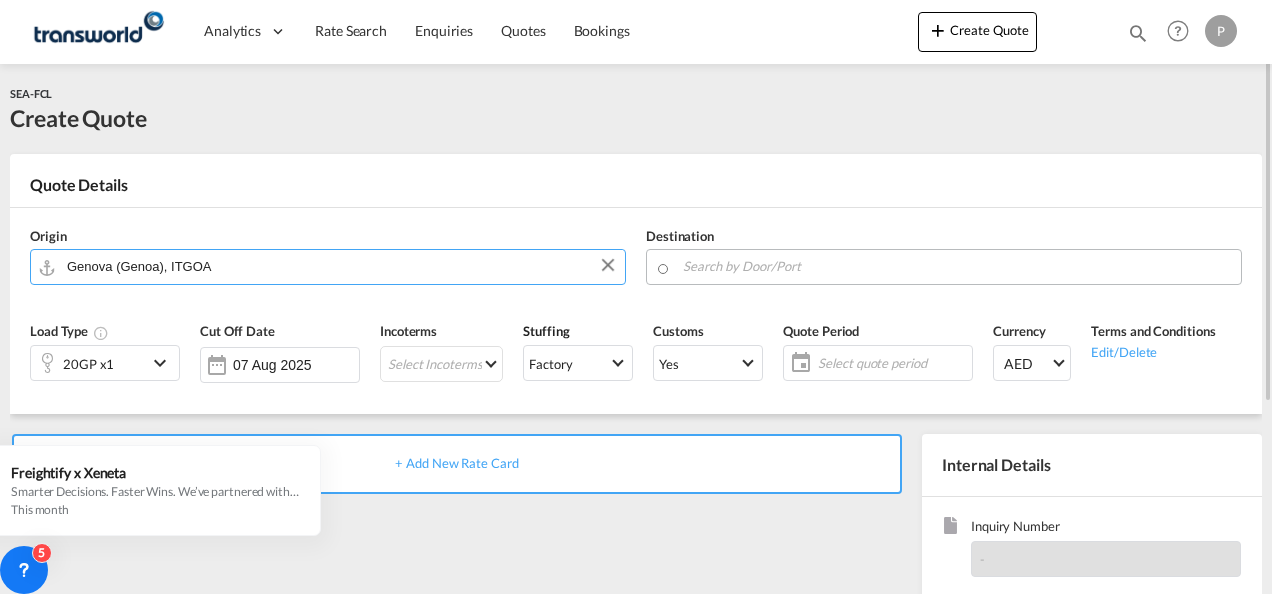 click at bounding box center (957, 266) 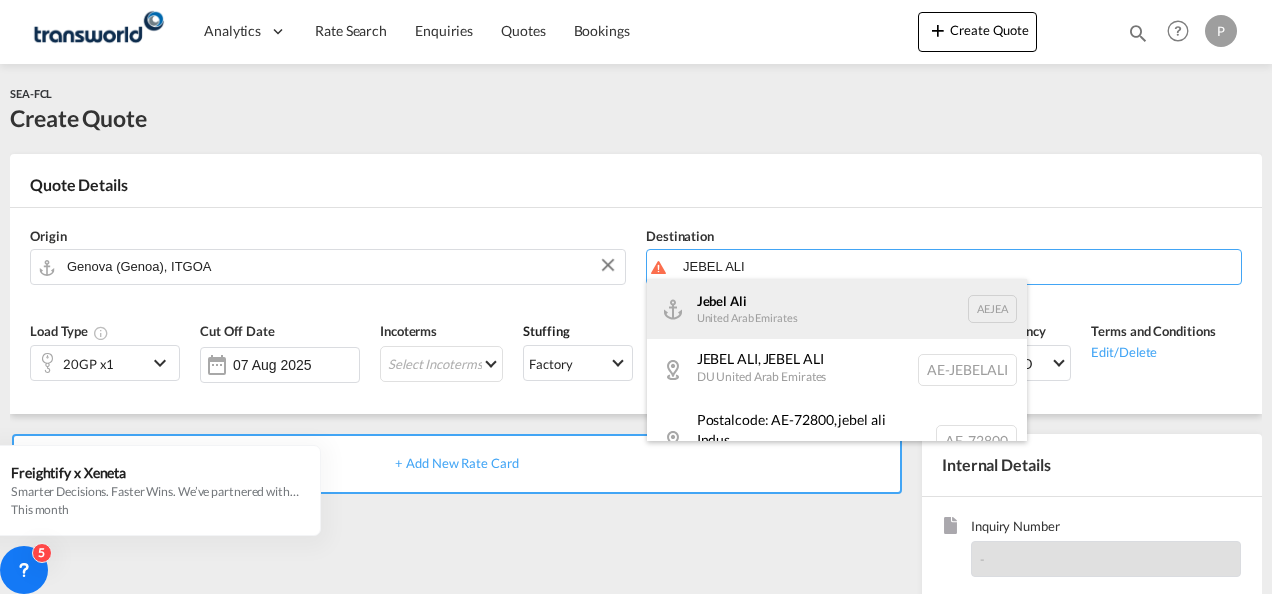click on "[CITY]
[COUNTRY]
[PORT_CODE]" at bounding box center [837, 309] 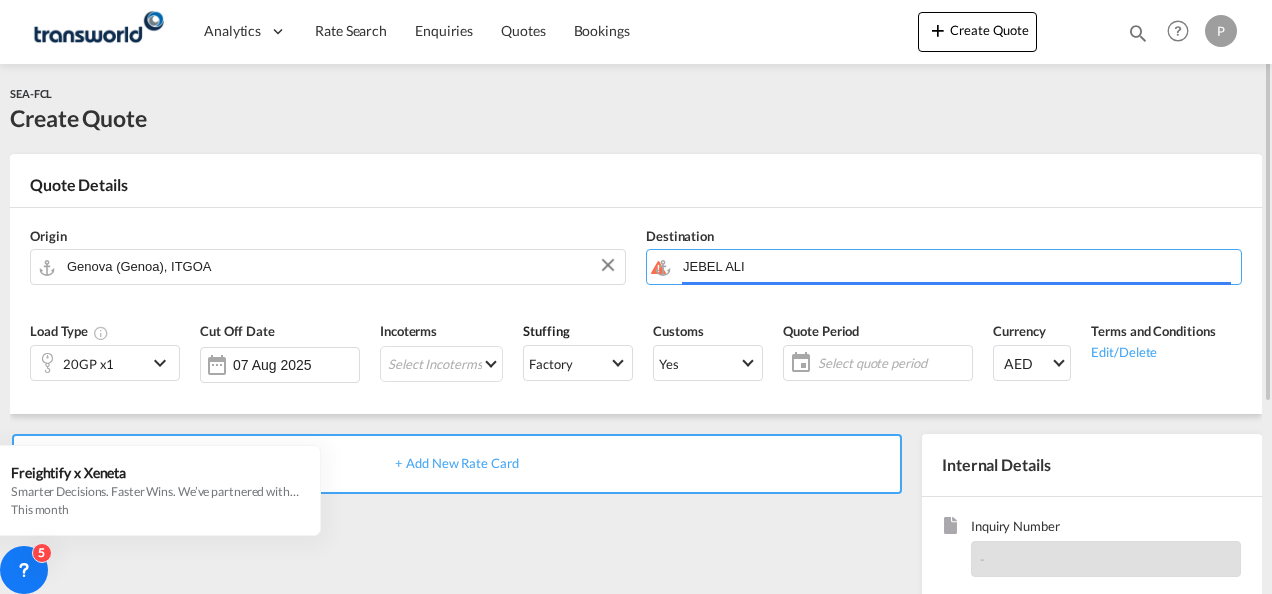 type on "Jebel Ali, AEJEA" 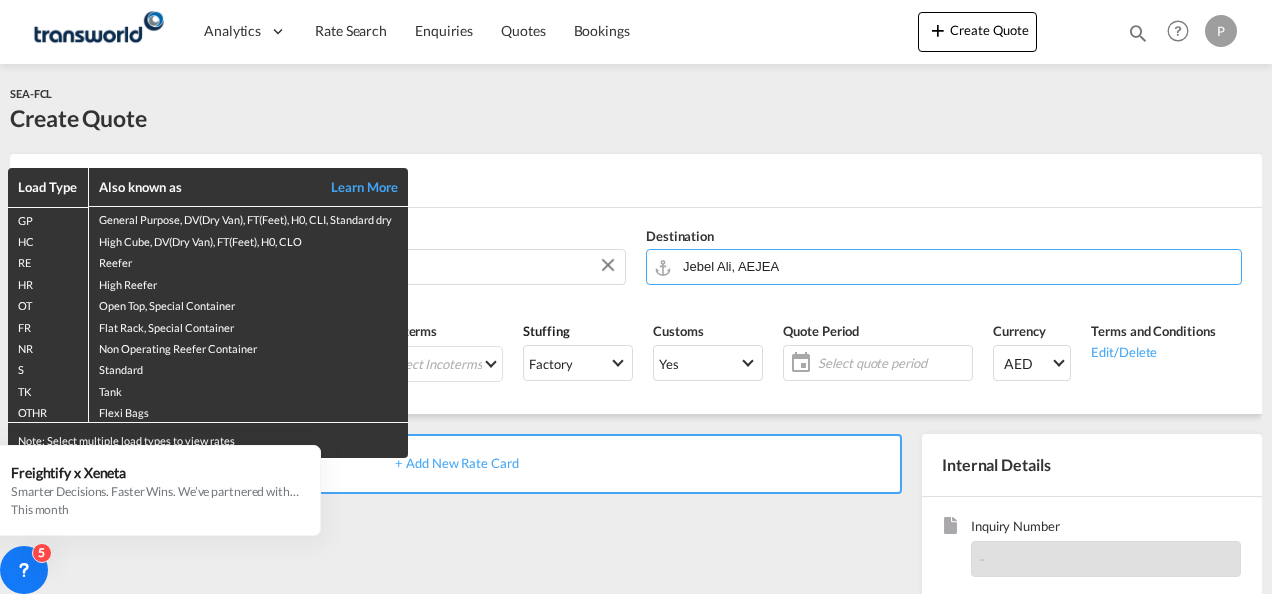 click on "Load Type Also known as Learn More GP
General Purpose, DV(Dry Van), FT(Feet), H0, CLI, Standard dry HC
High Cube, DV(Dry Van), FT(Feet), H0, CLO RE
Reefer HR
High Reefer OT
Open Top, Special Container FR
Flat Rack, Special Container NR
Non Operating Reefer Container S
Standard TK
Tank OTHR
Flexi Bags Note: Select multiple load types to view rates" at bounding box center (636, 297) 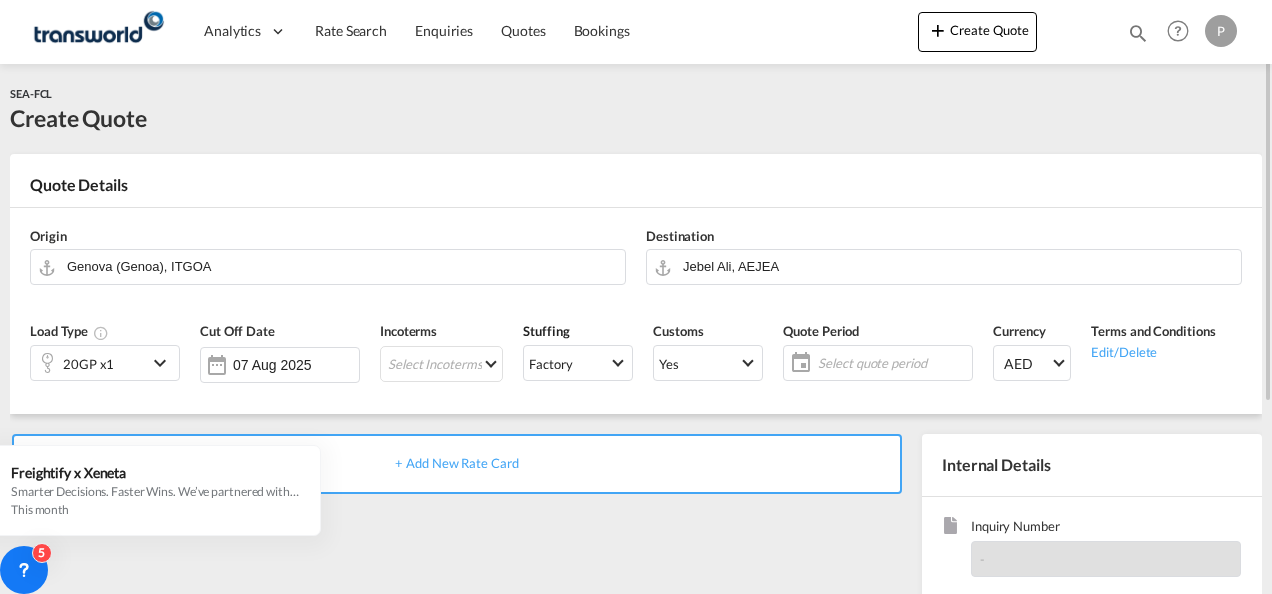 click at bounding box center [163, 363] 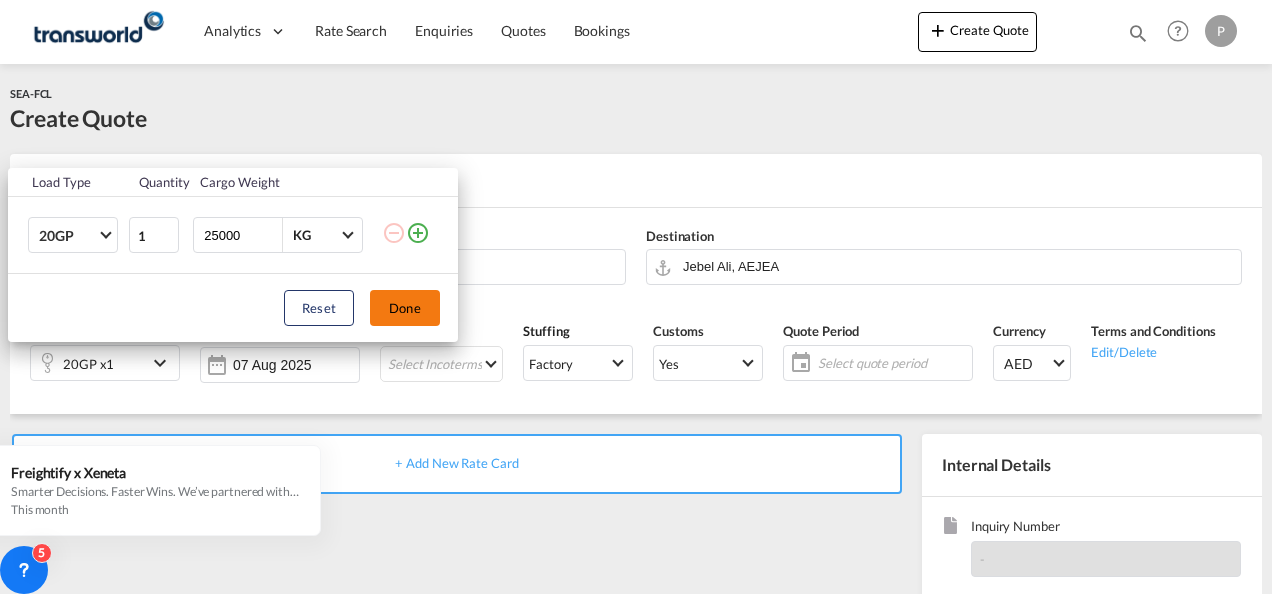 click on "Done" at bounding box center (405, 308) 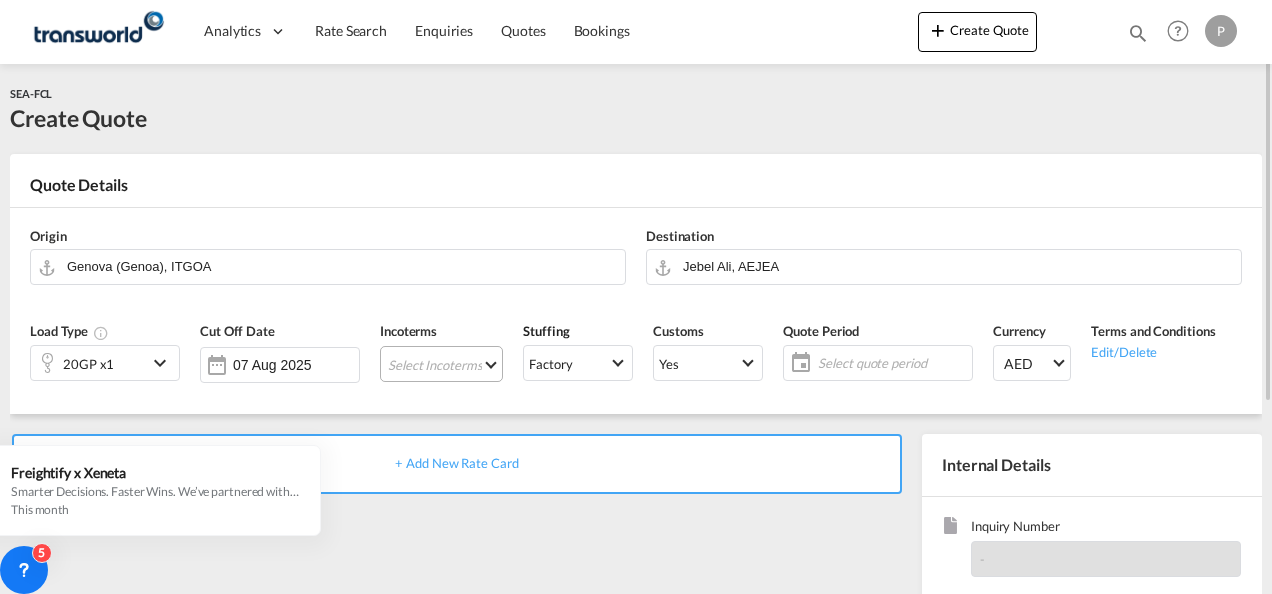 click on "Select Incoterms
CFR - export
Cost and Freight DDP - export
Delivery Duty Paid EXW - export
Ex Works CPT - import
Carrier Paid to CIP - import
Carriage and Insurance Paid to FAS - export
Free Alongside Ship CFR - import
Cost and Freight CIF - export
Cost,Insurance and Freight FCA - import
Free Carrier CIP - export
Carriage and Insurance Paid to DAP - export
Delivered at Place FCA - export
Free Carrier DAP - import
Delivered at Place DPU - export
Delivery at Place Unloaded CPT - export
Carrier Paid to CIF - import
Cost,Insurance and Freight DPU - import
Delivery at Place Unloaded EXW - import
Ex Works FOB - import
Free on Board FAS - import
Free Alongside Ship FOB - export
Free on Board" at bounding box center (441, 364) 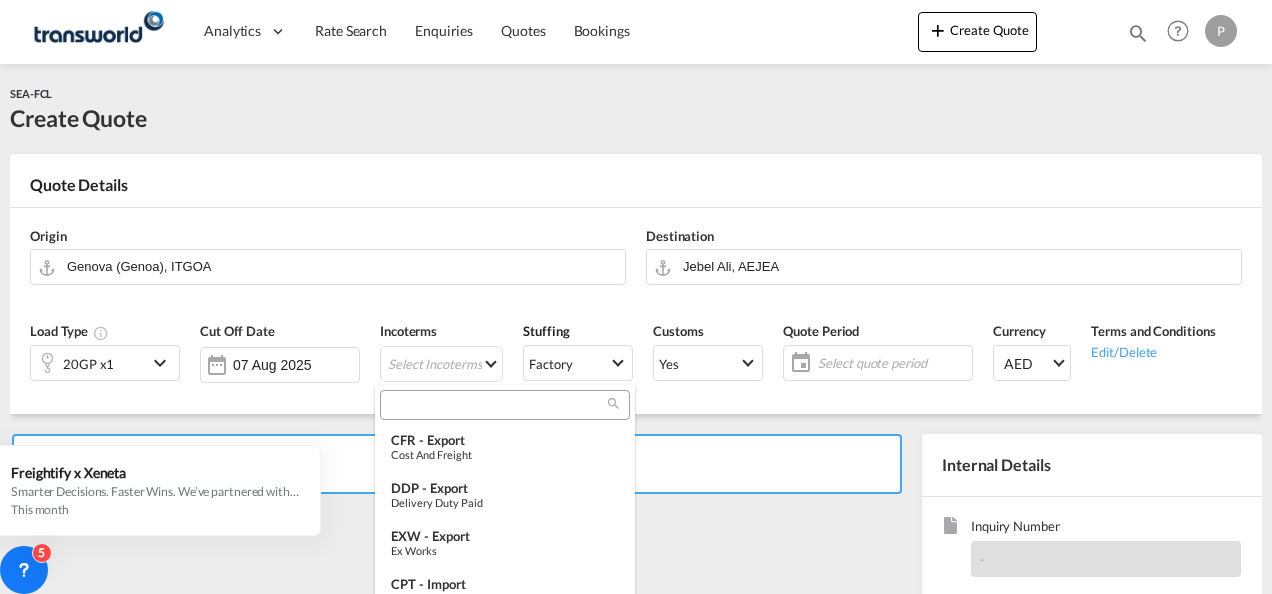 click at bounding box center (497, 405) 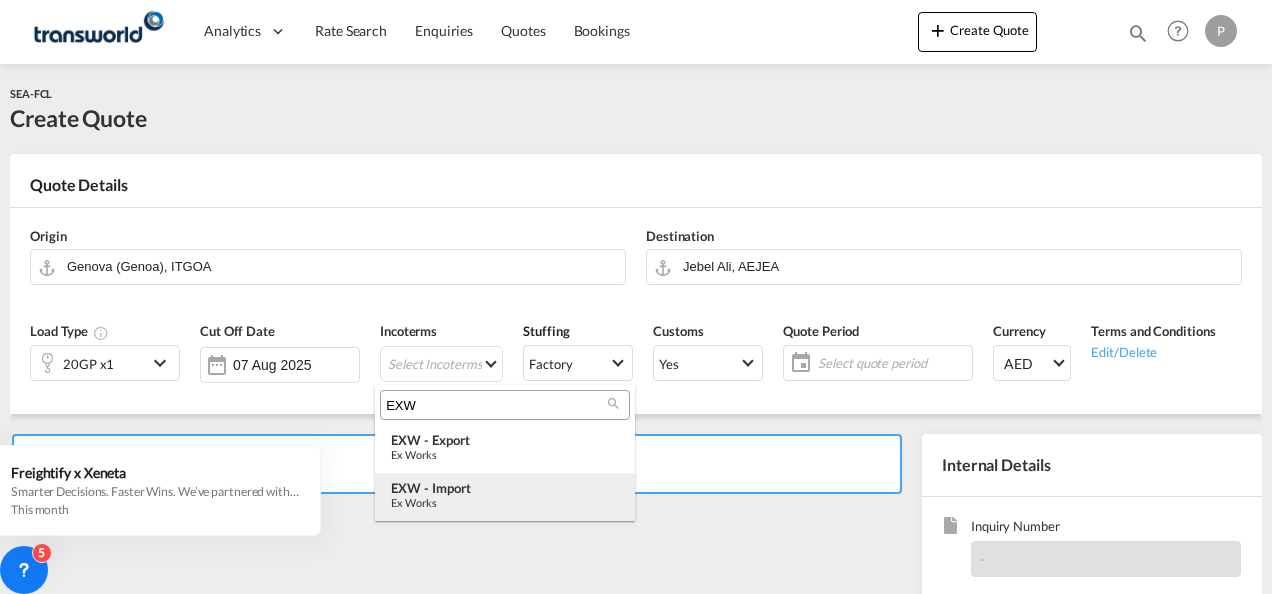 type on "EXW" 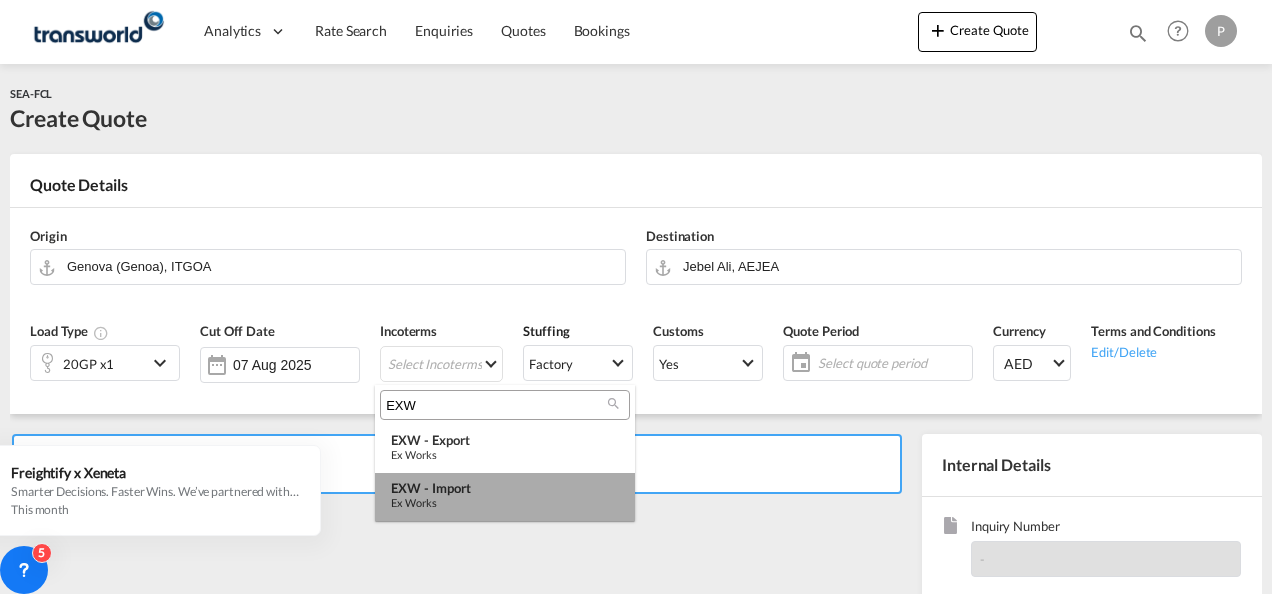 click on "EXW - import" at bounding box center [505, 488] 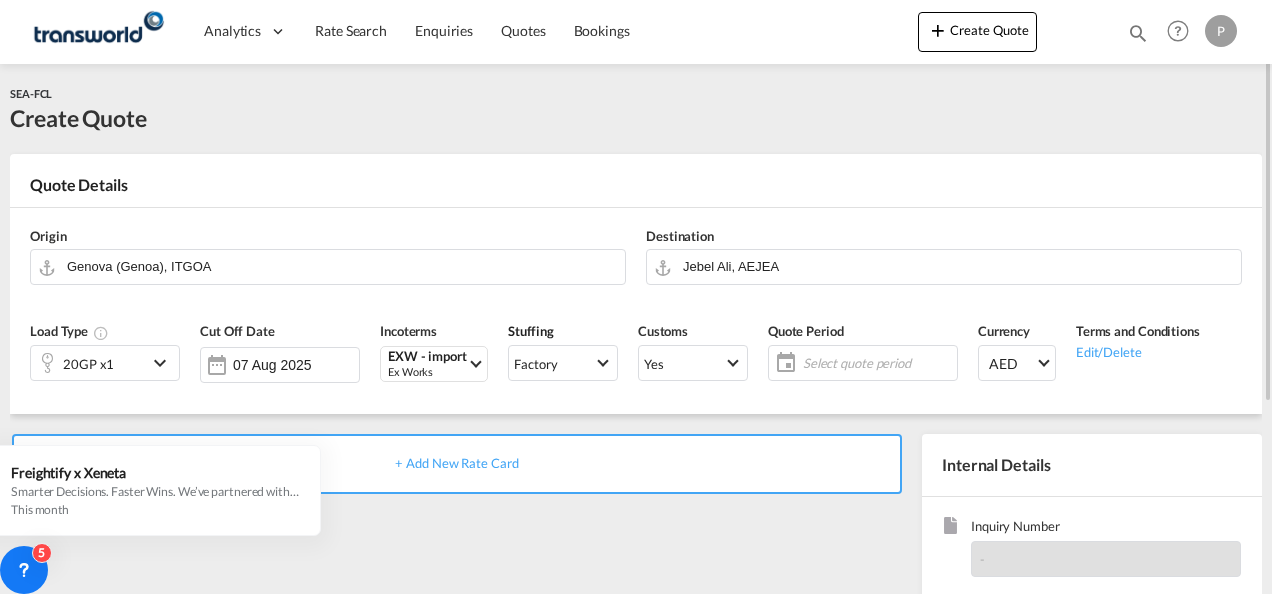 click on "Select quote period" 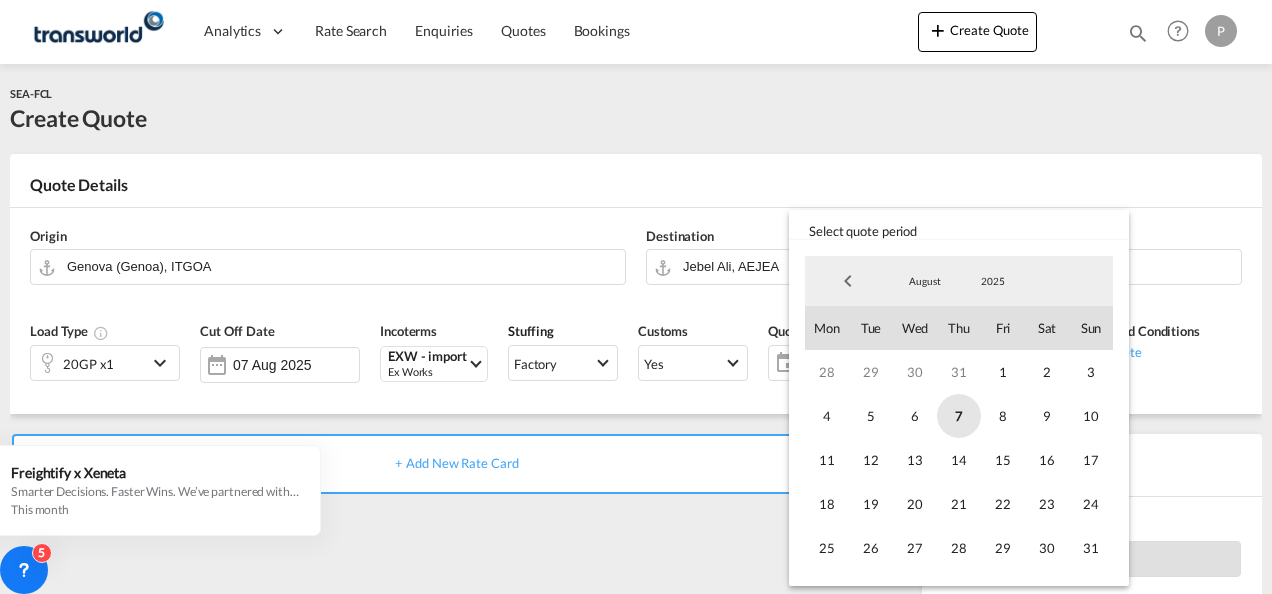click on "7" at bounding box center [959, 416] 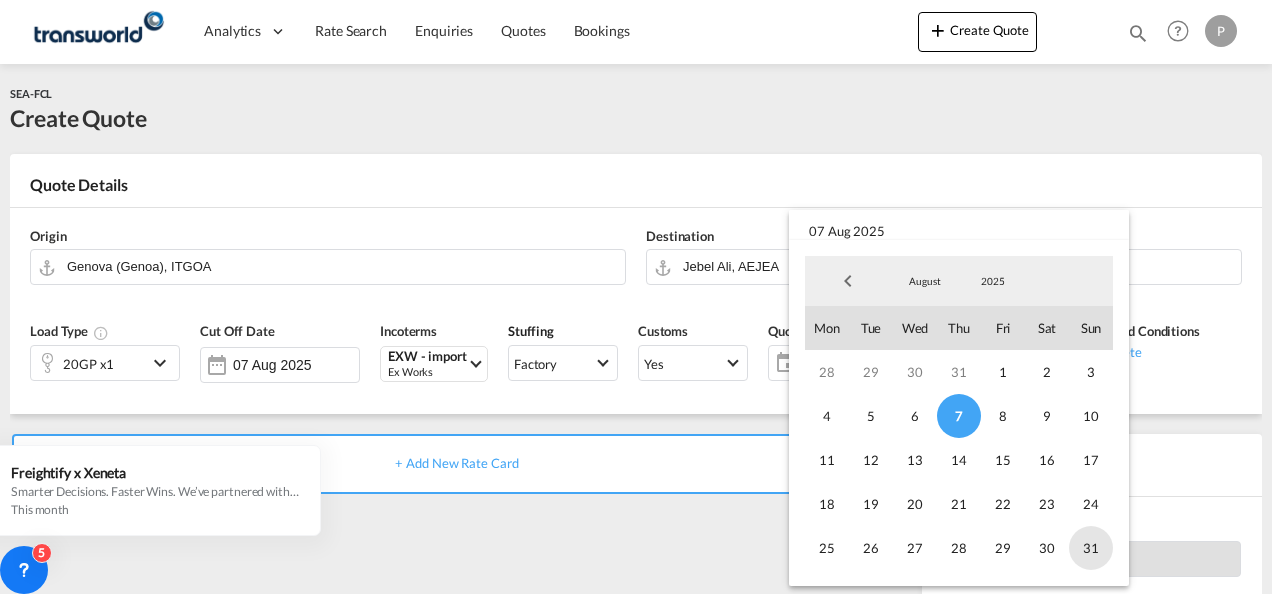 click on "31" at bounding box center [1091, 548] 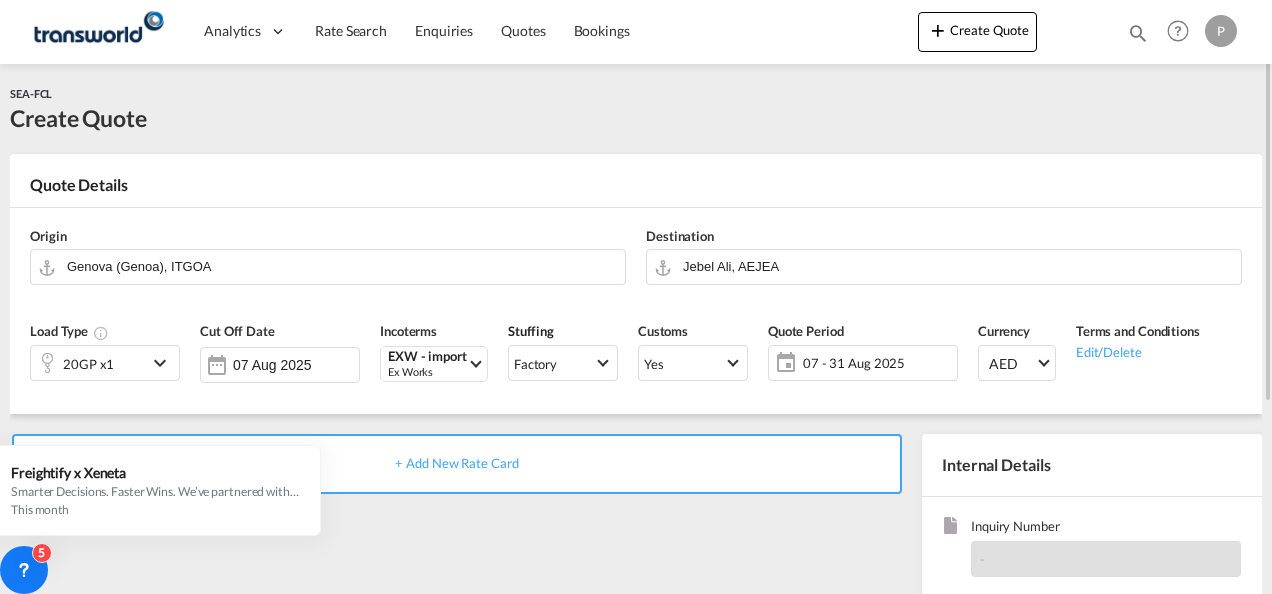 scroll, scrollTop: 200, scrollLeft: 0, axis: vertical 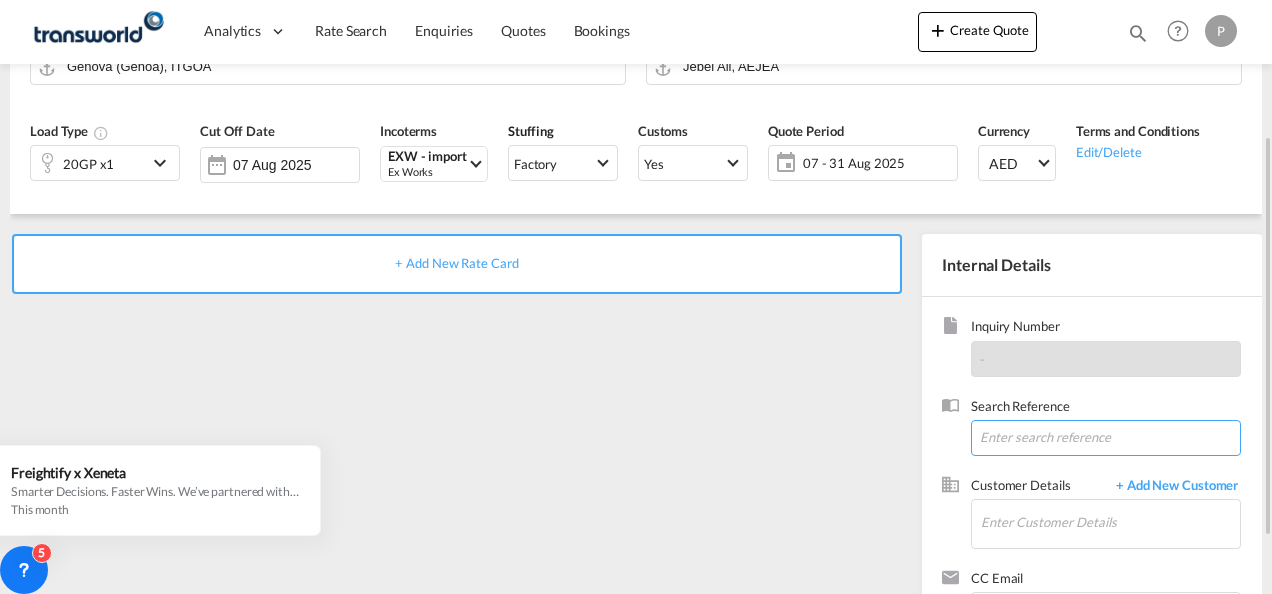 click at bounding box center [1106, 438] 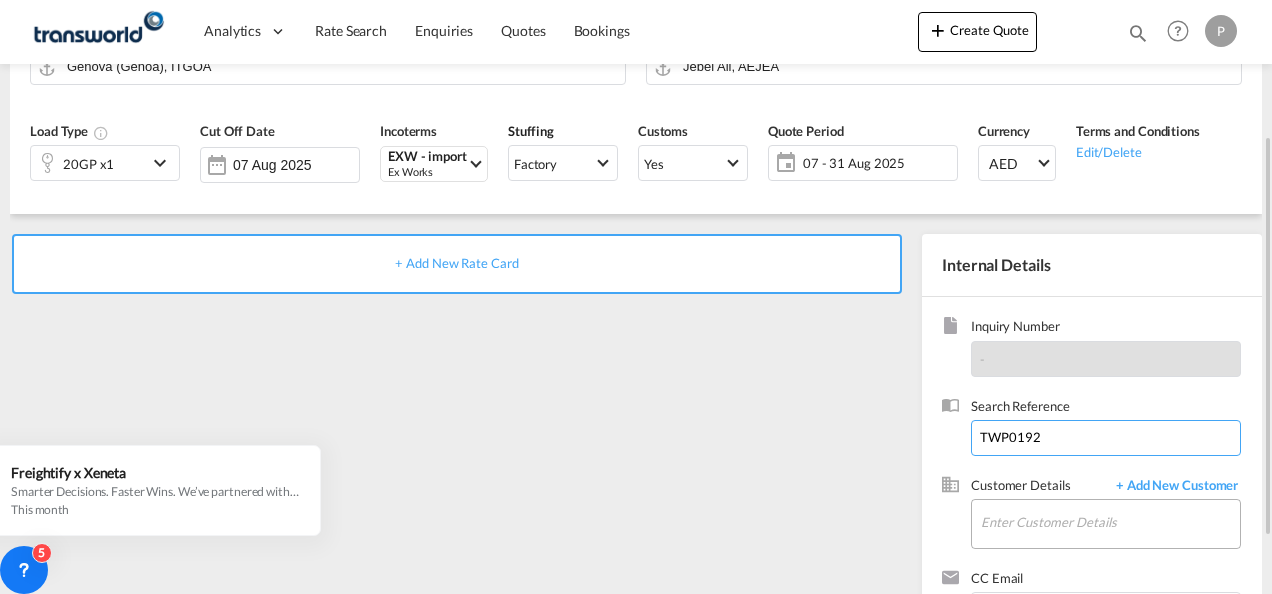 type on "TWP0192" 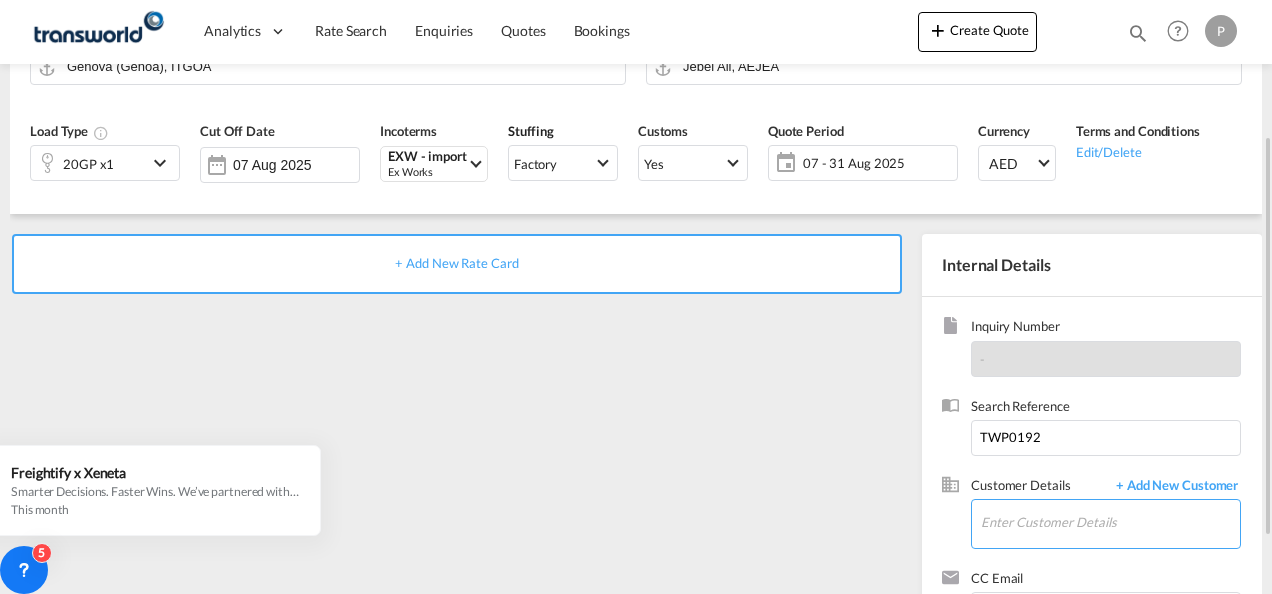 click on "Enter Customer Details" at bounding box center (1110, 522) 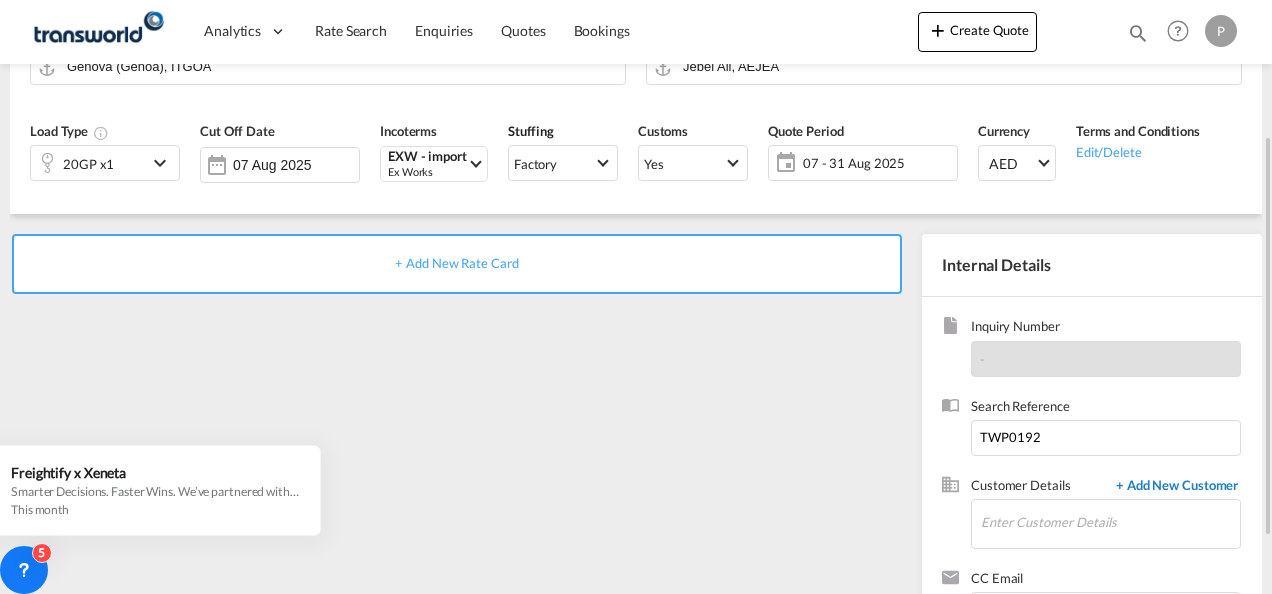 click on "+ Add New Customer" at bounding box center (1173, 487) 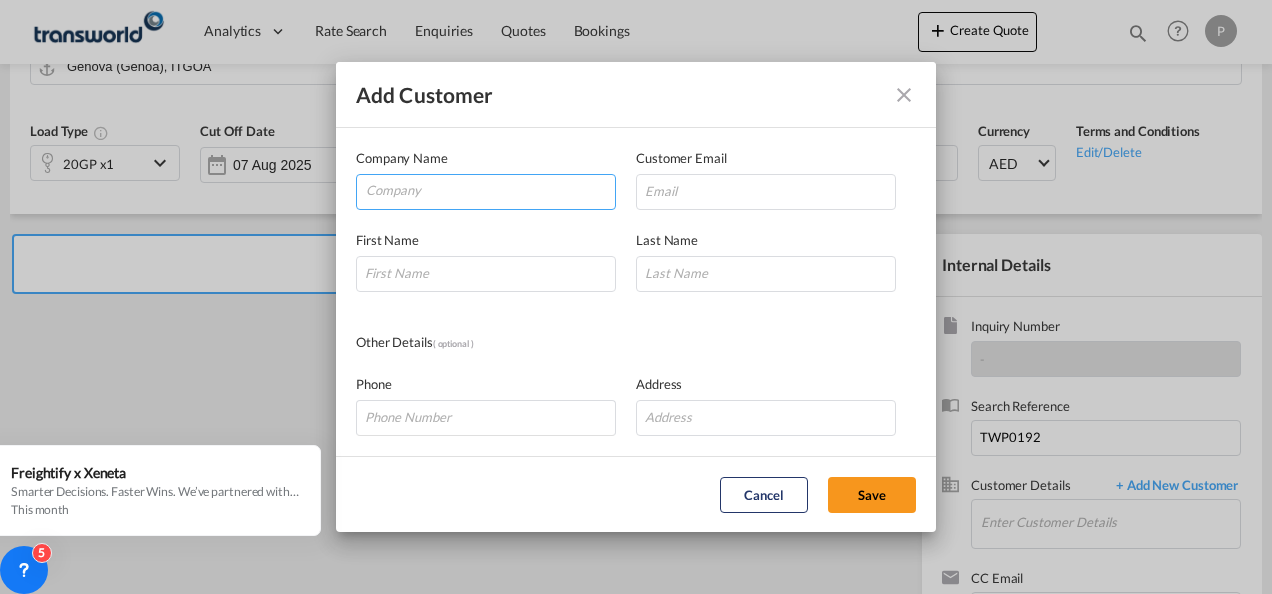 click at bounding box center [490, 190] 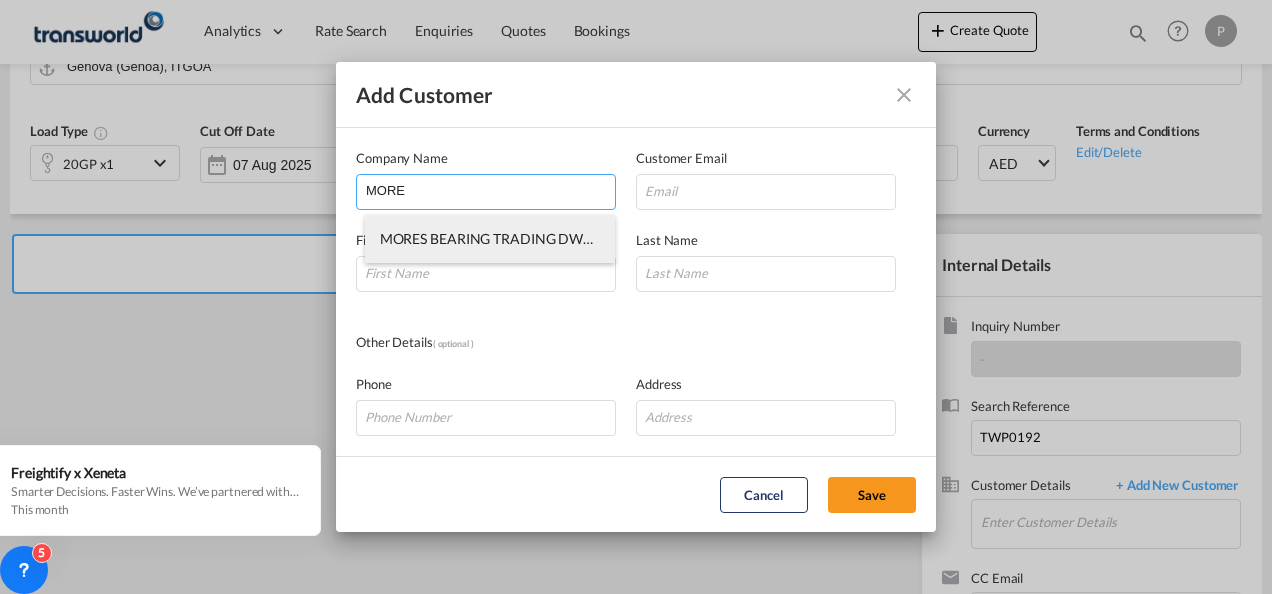 click on "MORES BEARING TRADING DWC-LLC" at bounding box center [500, 238] 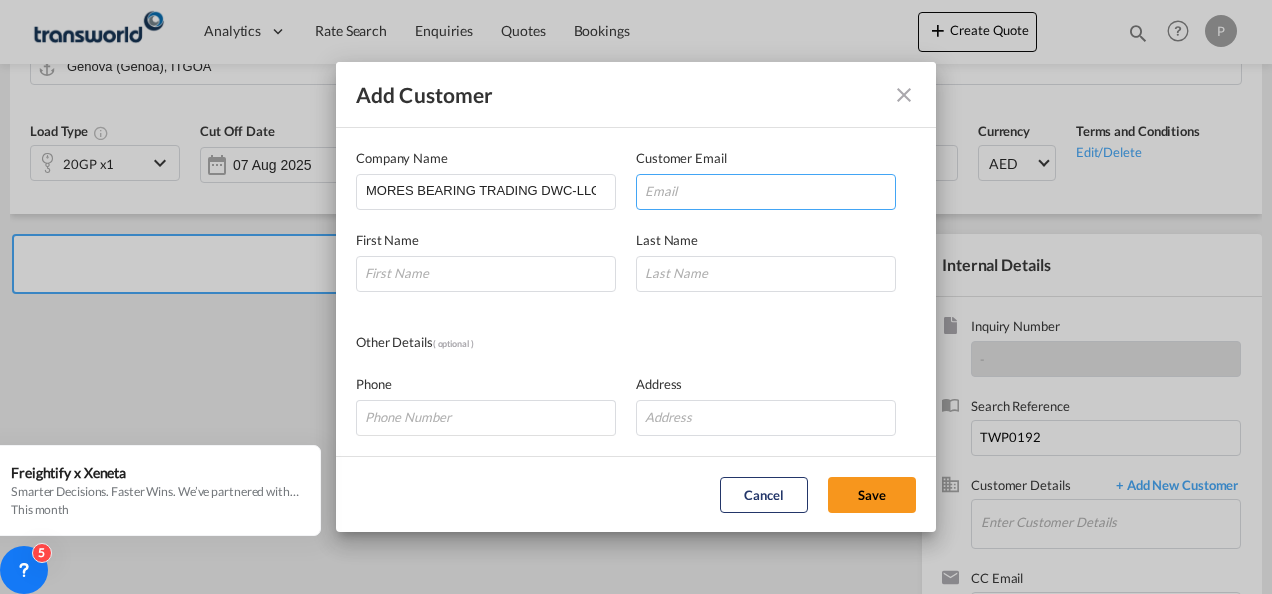 click at bounding box center [766, 192] 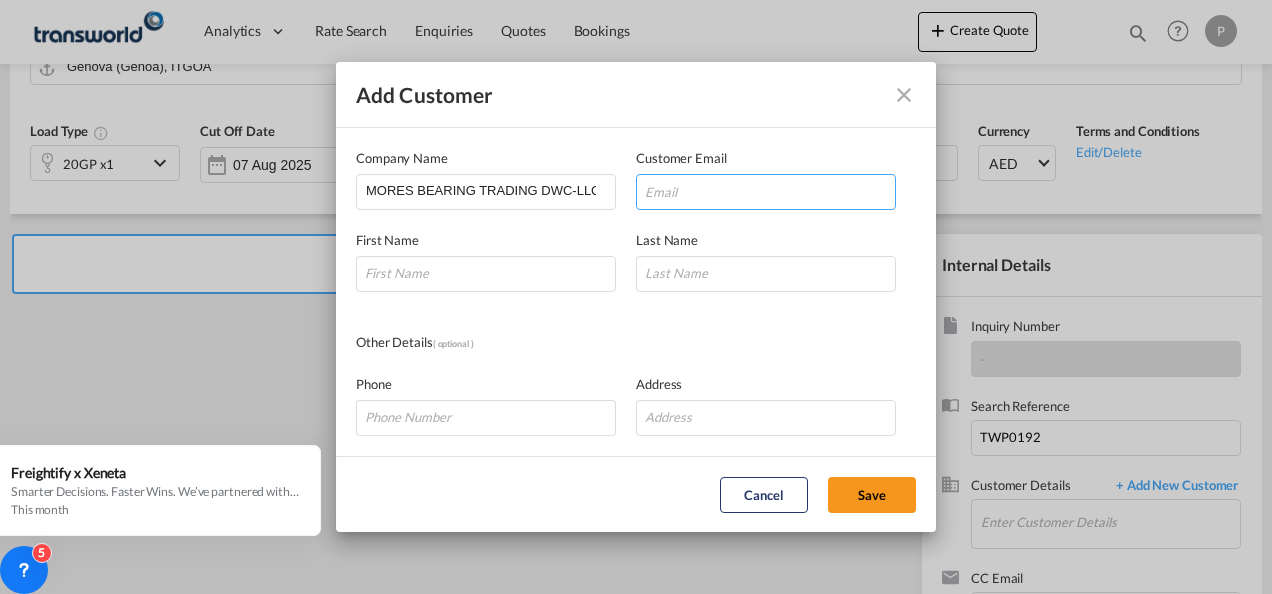 paste on "Mores Auto Parts <[EMAIL]>" 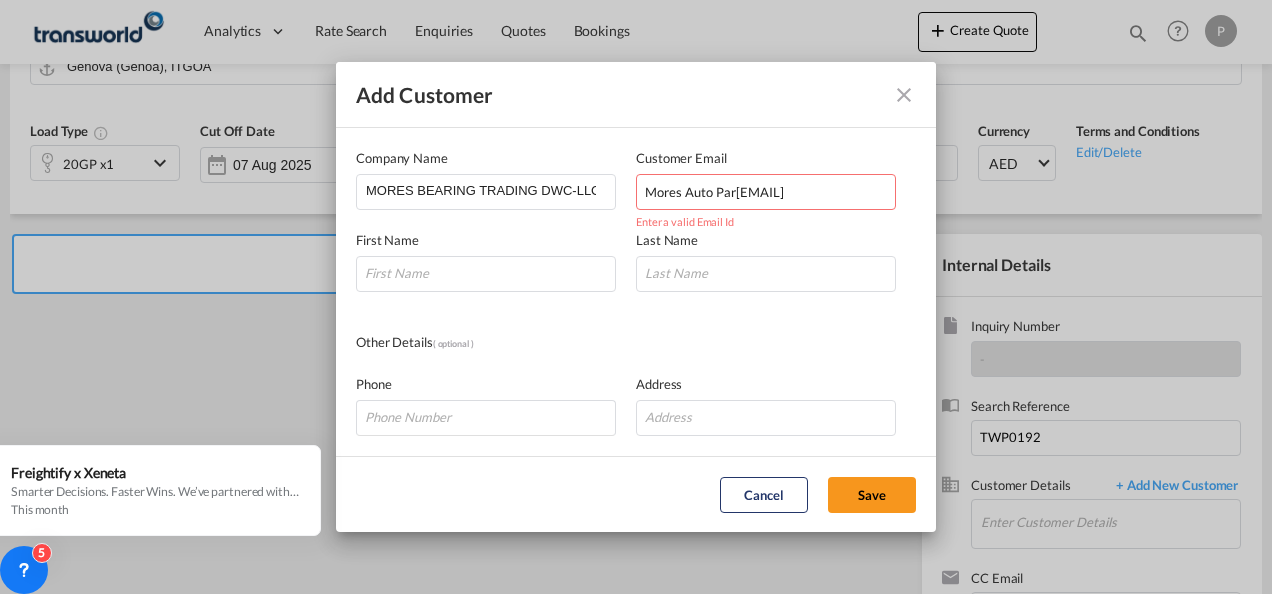 scroll, scrollTop: 0, scrollLeft: 0, axis: both 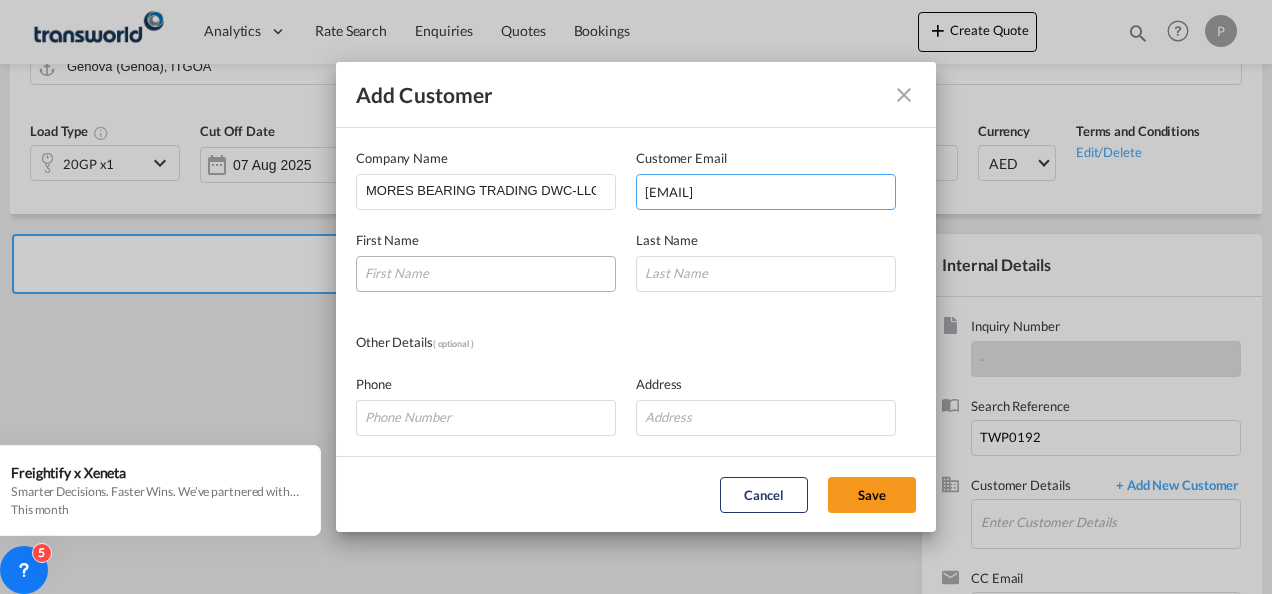 type on "[EMAIL]" 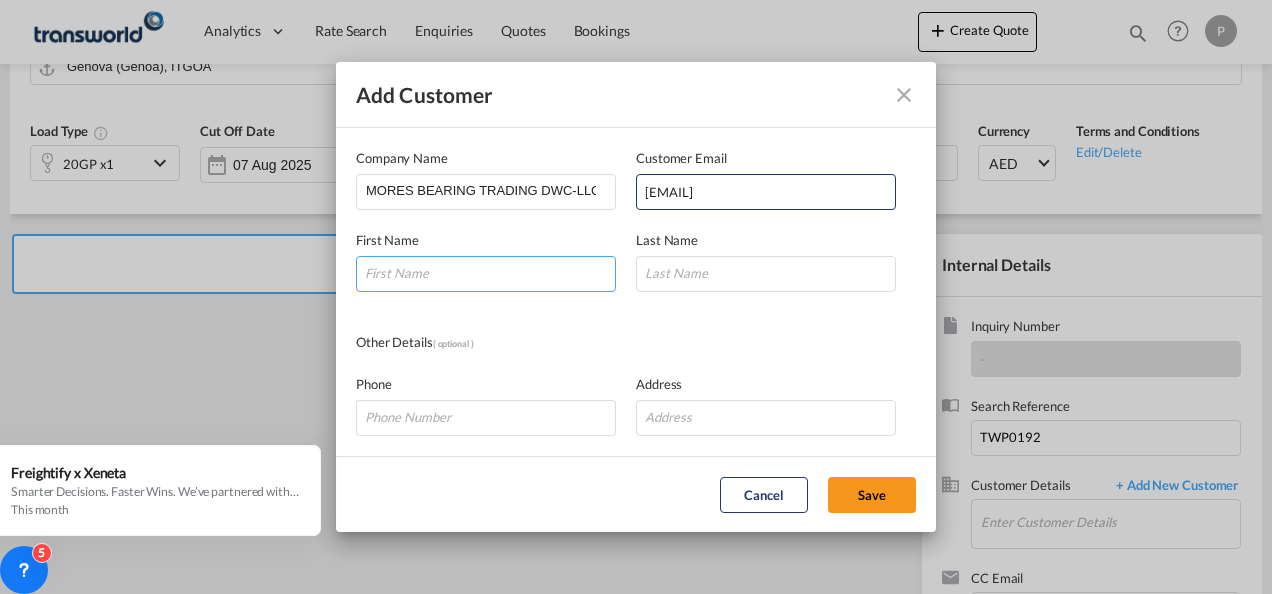 click at bounding box center (486, 274) 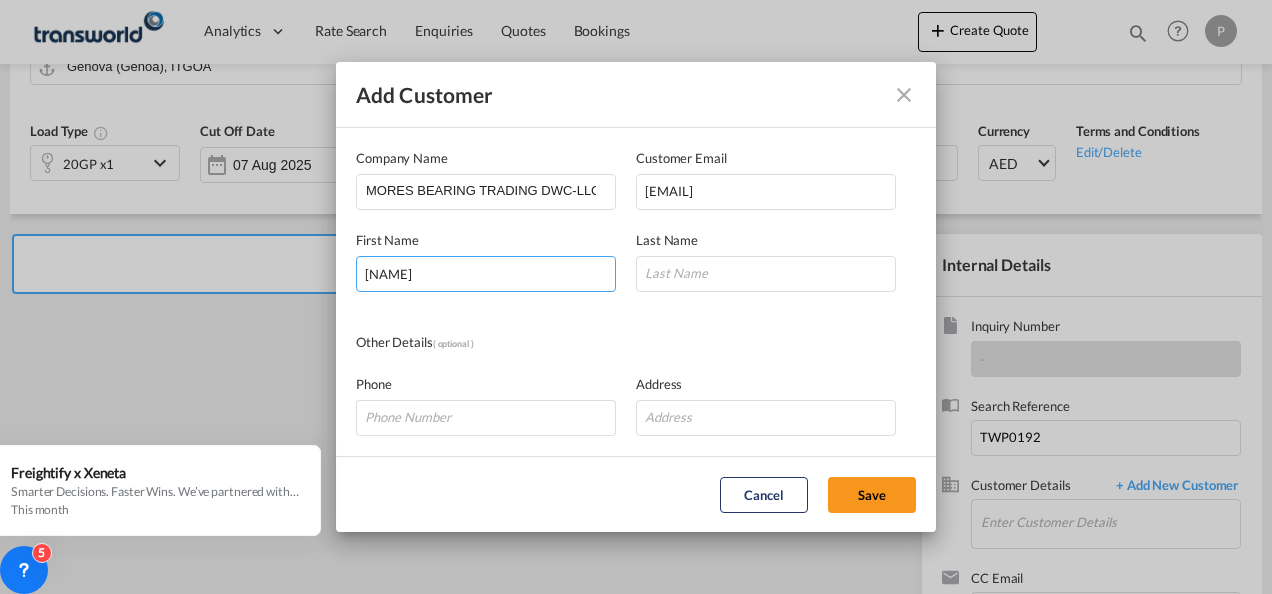 type on "[NAME]" 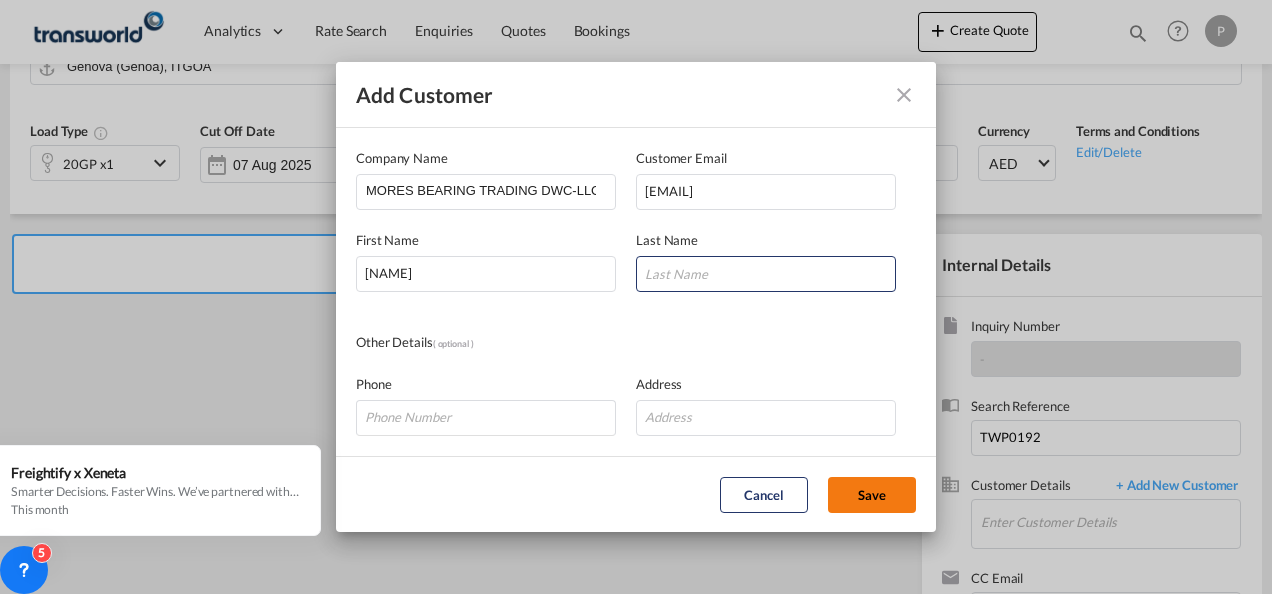 click on "Save" at bounding box center (872, 495) 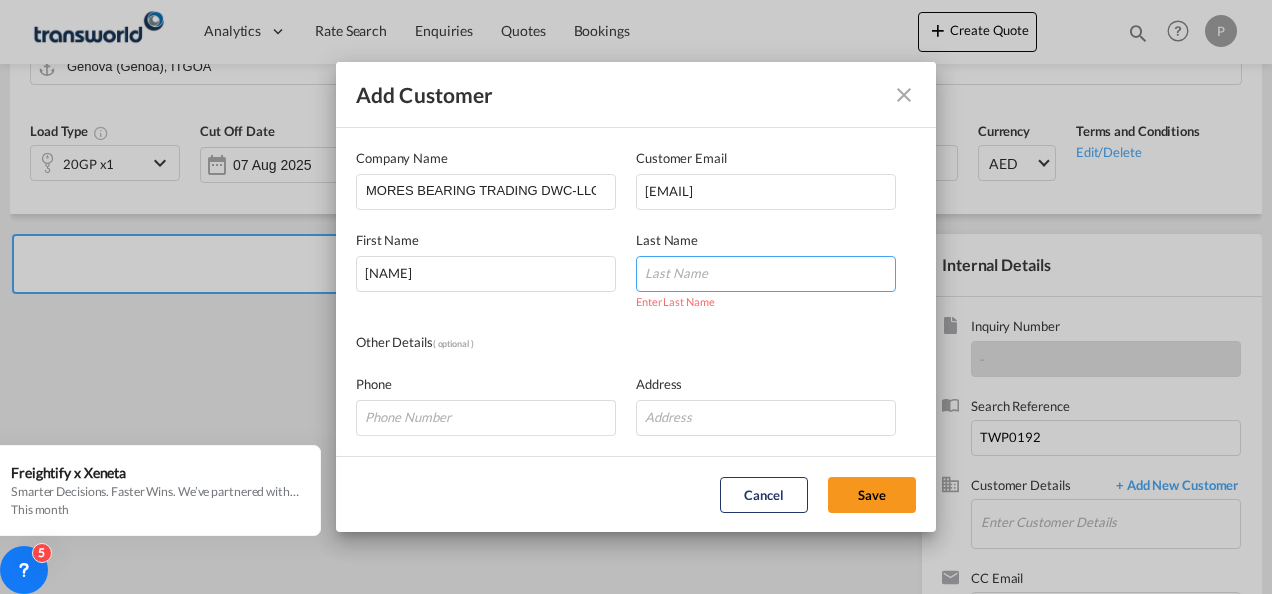 click at bounding box center (766, 274) 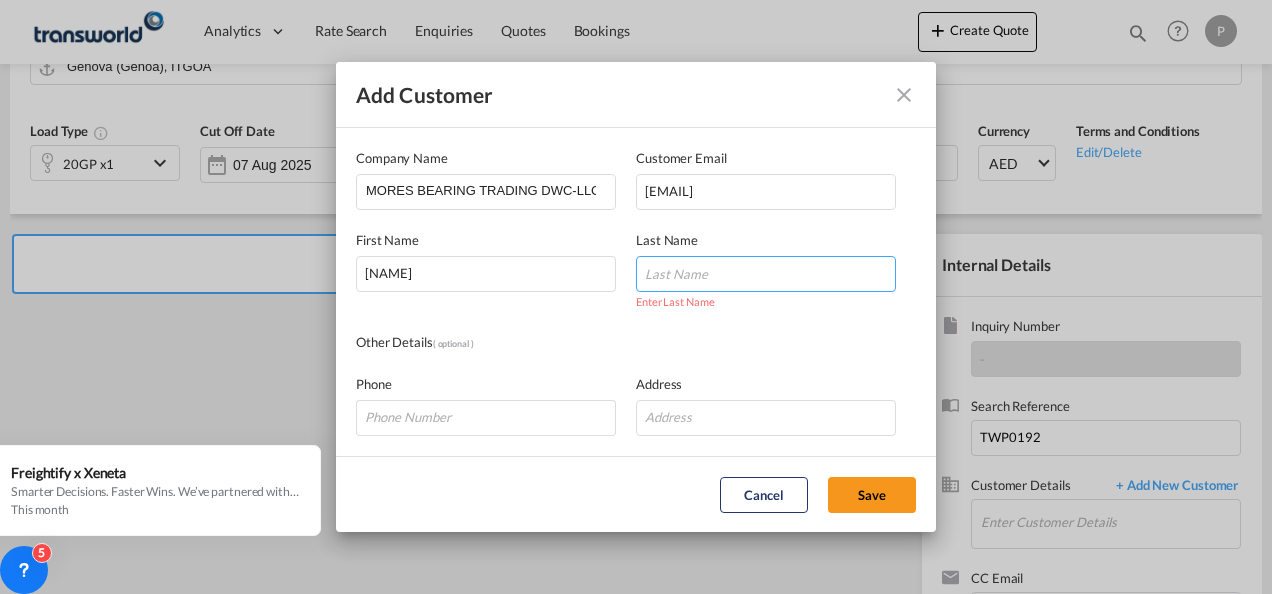 paste on "Mores Auto Parts <[EMAIL]>" 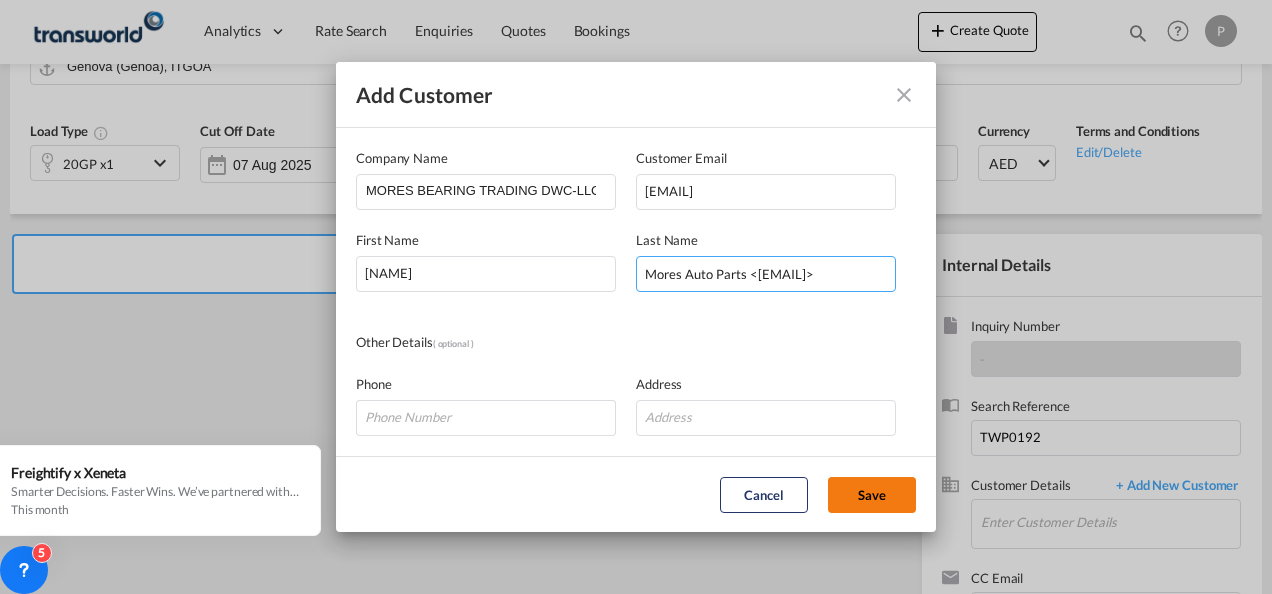 scroll, scrollTop: 0, scrollLeft: 0, axis: both 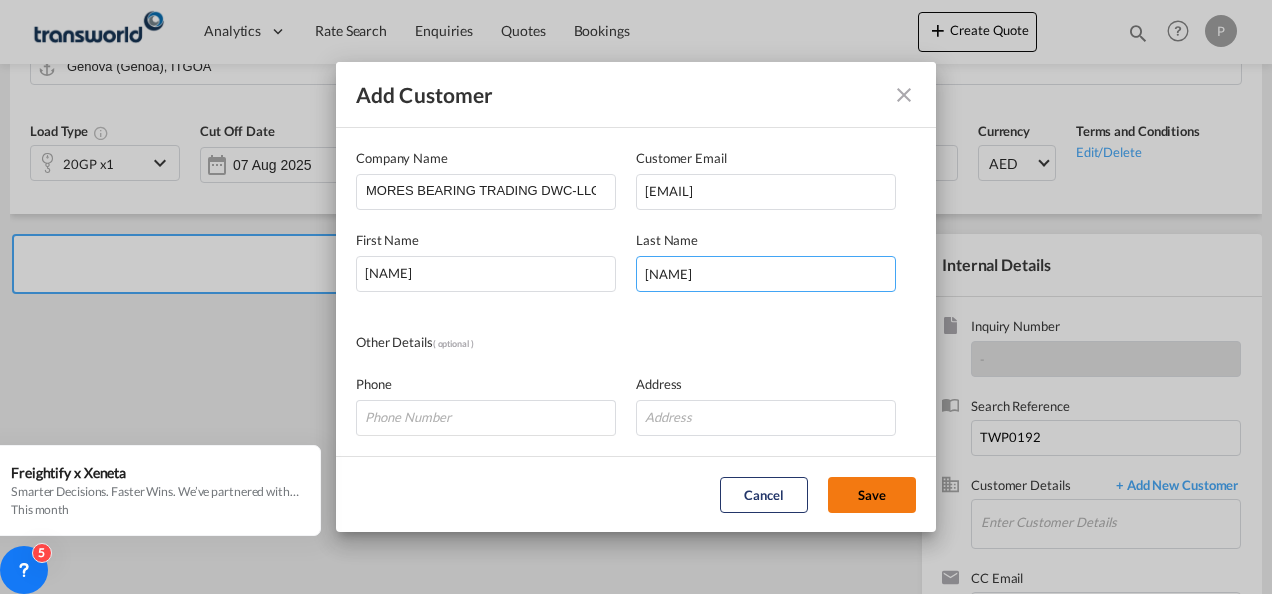 type on "[NAME]" 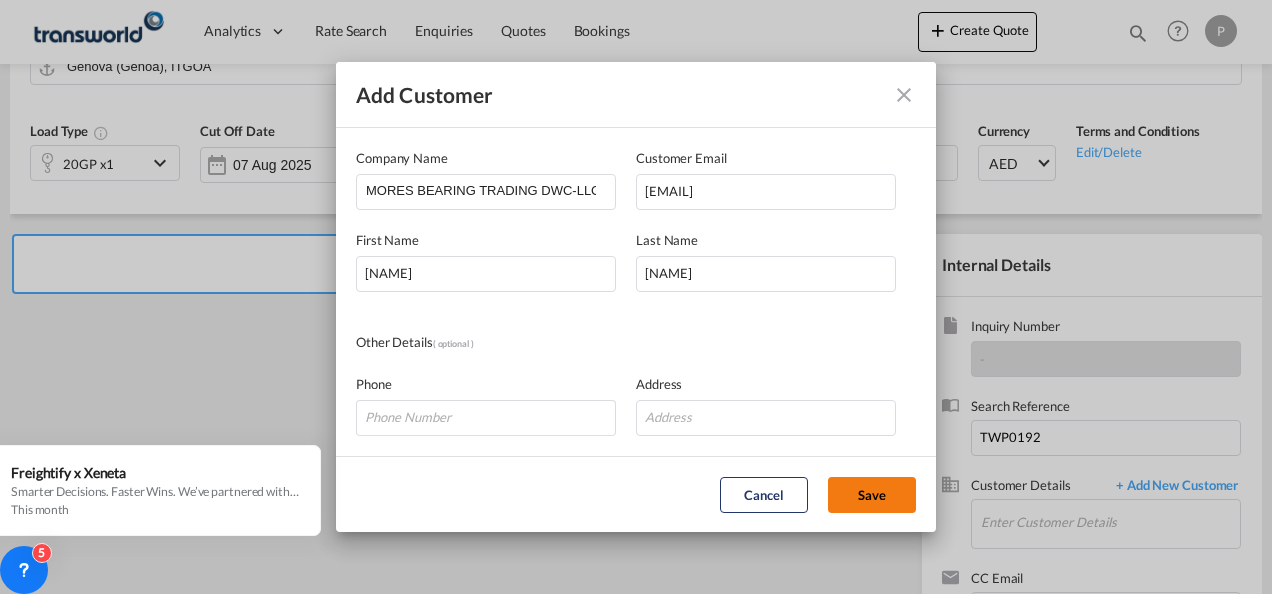 click on "Save" at bounding box center (872, 495) 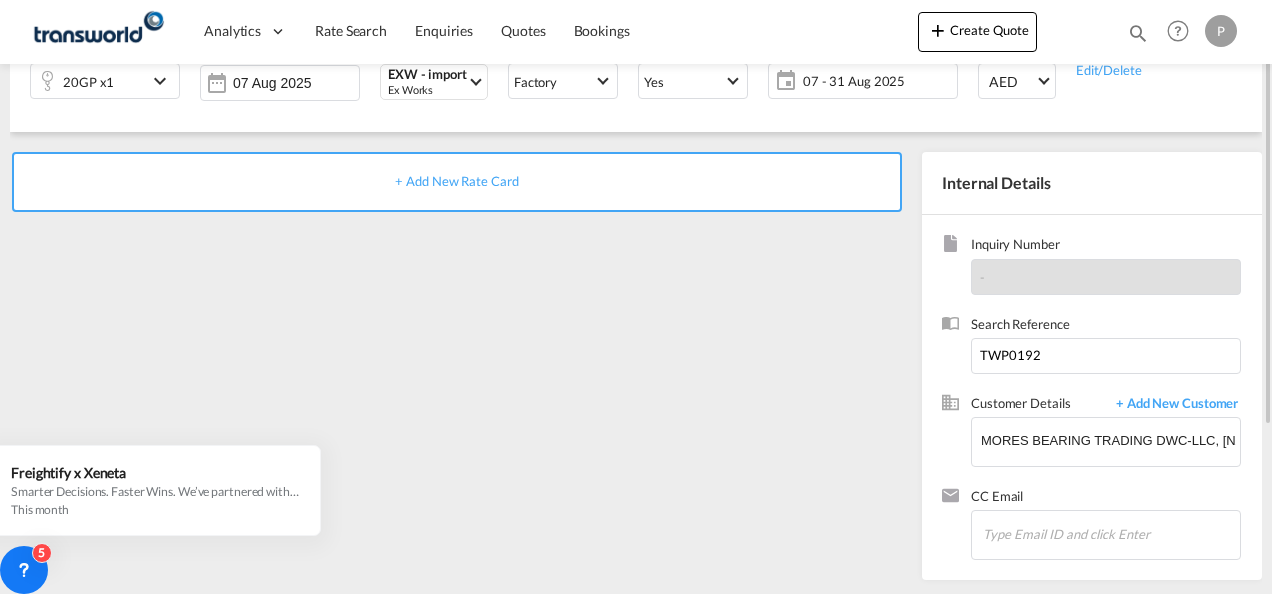 scroll, scrollTop: 82, scrollLeft: 0, axis: vertical 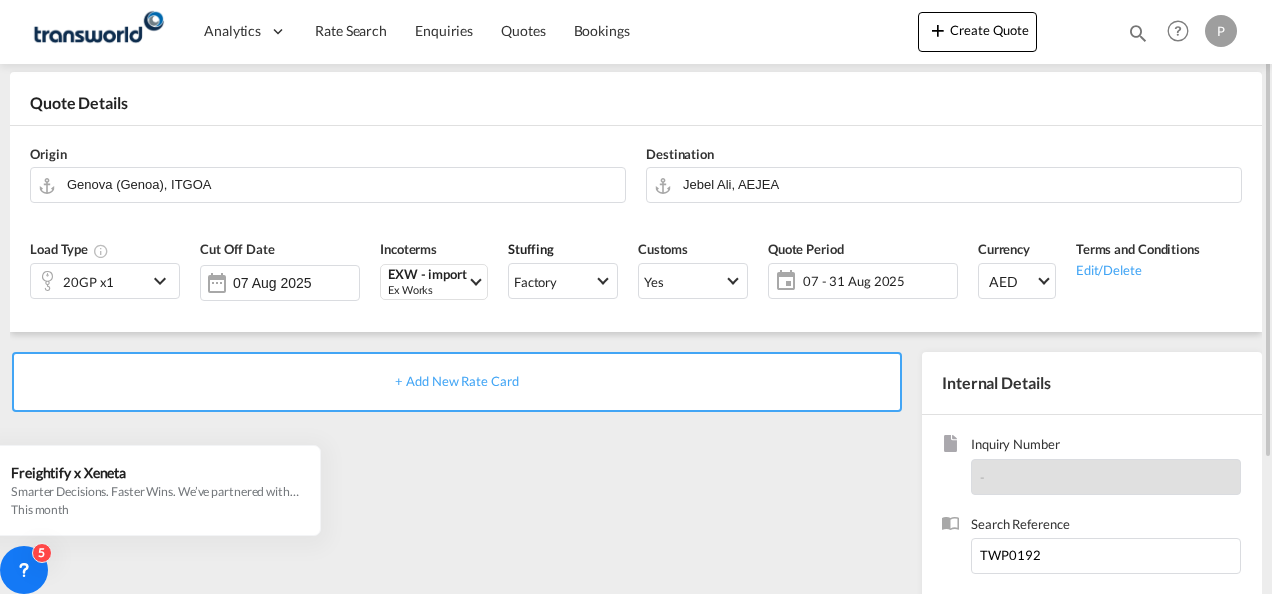 click on "+ Add New Rate Card" at bounding box center (457, 382) 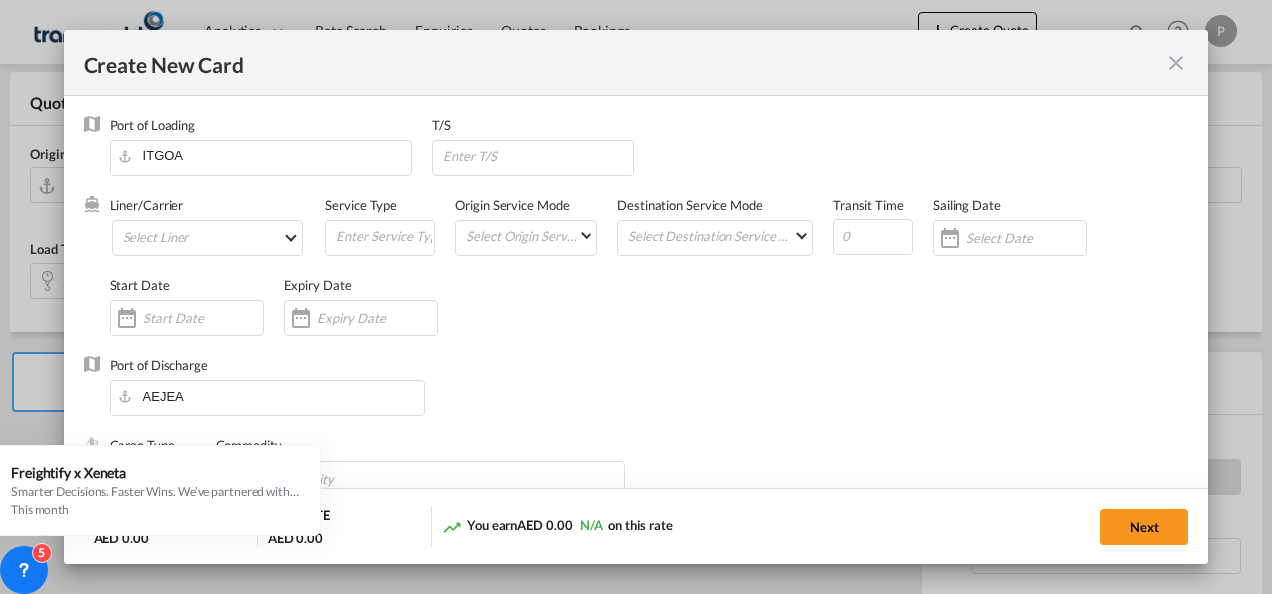 type on "Basic Ocean Freight" 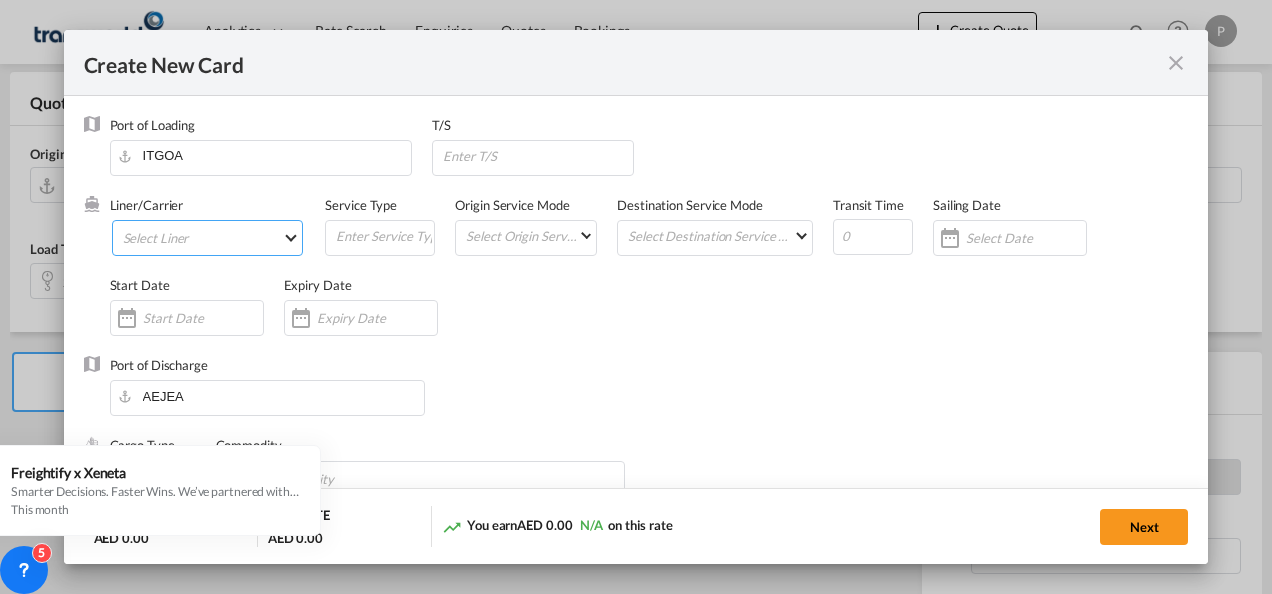 click on "Select Liner   2HM LOGISTICS D.O.O 2HM LOGISTICS D.O.O. / TDWC-CAPODISTRI 2HM LOGISTICS D.O.O. / TDWC-KOPER 2HM LOGISTICS KFT / TDWC-ANKARANSKA 3A INTERNATIONAL LOGISTICS JOINT STOCK COMPANY / T 3P LOGISTICS / TDWC - LONDON A & G INTERNATIONAL CARGO (THAILAND)  / TDWC-BANGK A A X L GLOBAL SHIPPING LINES L.L.C / TDWC-DUBAI A AND G INTERNATIONAL CARGO / TDWC-BANGKOK A J WORLDWIDE SERVICES INC / TDWC-SADDLE BRO A K ENTERPRISES / TDWC-MUMBAI A.J WORLDWIDE SERVICES LTD / TDWC-WESTDRAYTO AA AND S SHIPPING LLC / TDWC-DUBAI AA&S SHIPPING LLC / TDWC-DUBAI AAA CHINA LIMITED / TDWC-SHENZHEN AAHIL SHIPPING L.L.C / TDWC-DUBAI AAS FREIGHT EUROPE GMBH / TDWC-GERMANY AASHIANA COMMERCIAL FZE / TDWC-DUBAI AAXL GLOBAL SHIPPING LINES LLC ABBAS YOUSUF / TDWC-DUBAI ABBAS YOUSUF TRADING LLC / TDWC-DUBAI ABC EUROPEAN AIR AND SEA CARGO DISTRI / TDWC-BEOGR ABDA CARGO SERVICES DMCC / TDWC-DUBAI ABDUL MUHSEN SHIPPING LLC ABDUL MUHSEN SHIPPING LLC / TDWC-DUBAI ABRAO SHIPPING / TDWC-DUBAI ABRECO FREIGHT LLC / TDWC-DUBAI" at bounding box center [208, 238] 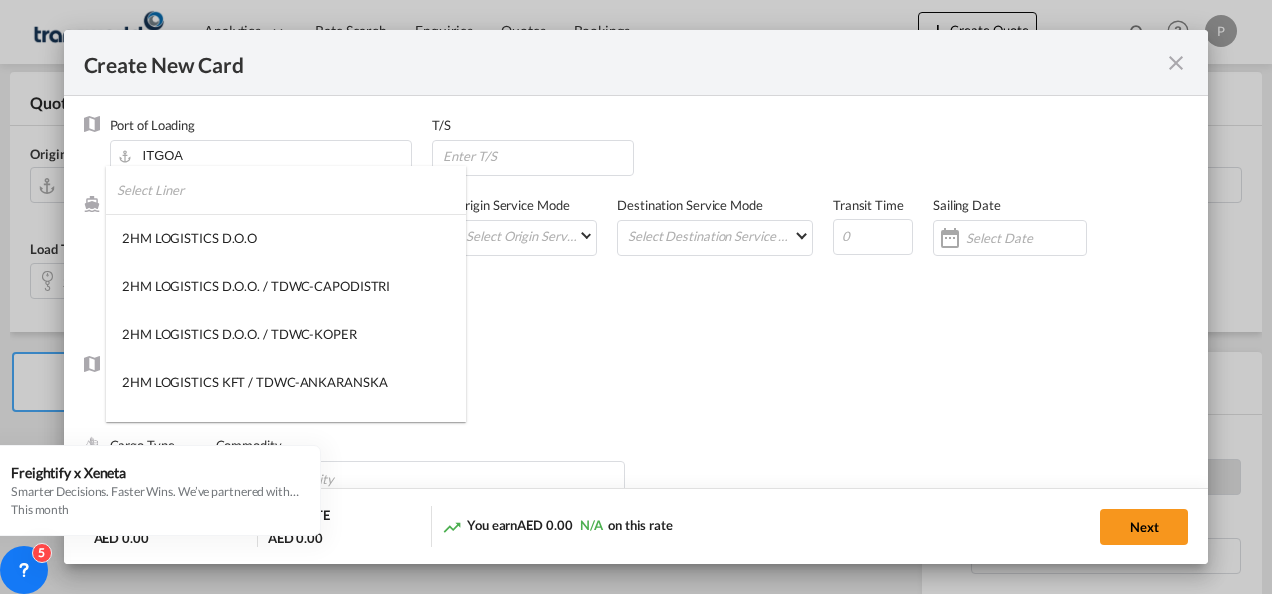 click at bounding box center [291, 190] 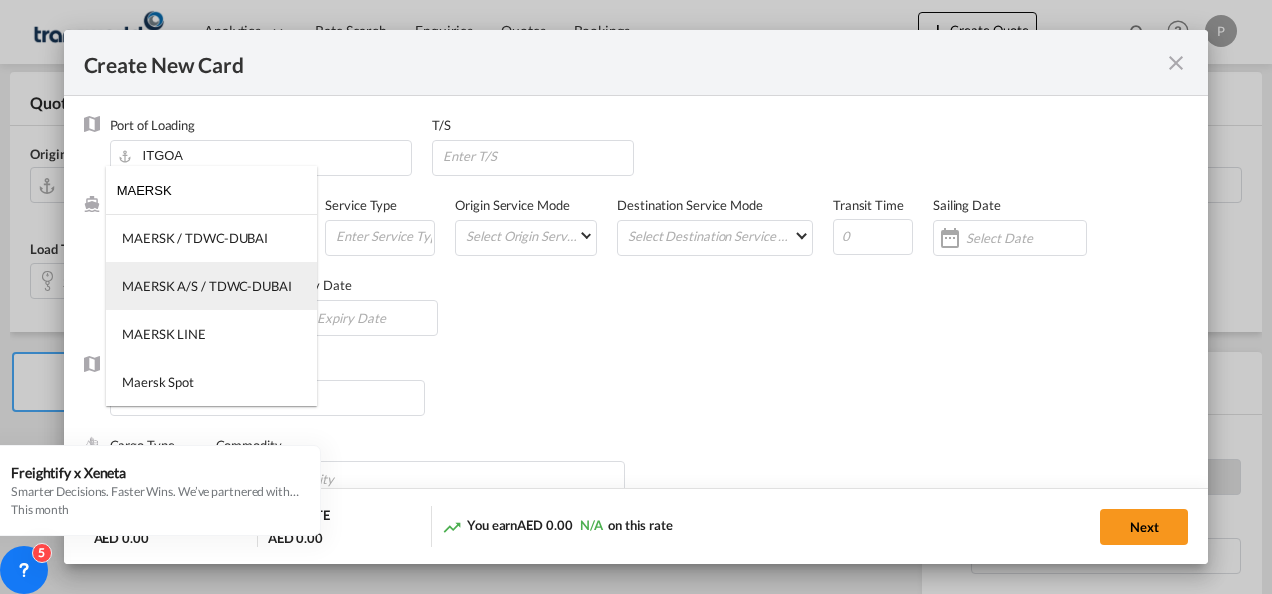 type on "MAERSK" 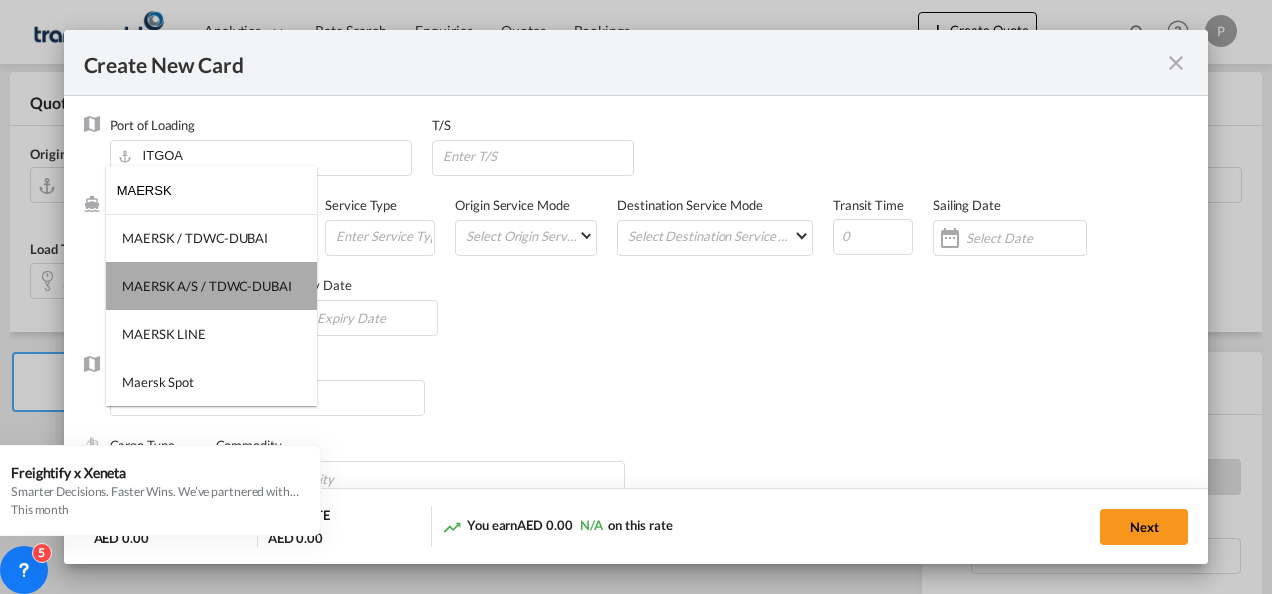 click on "MAERSK A/S / TDWC-DUBAI" at bounding box center [207, 286] 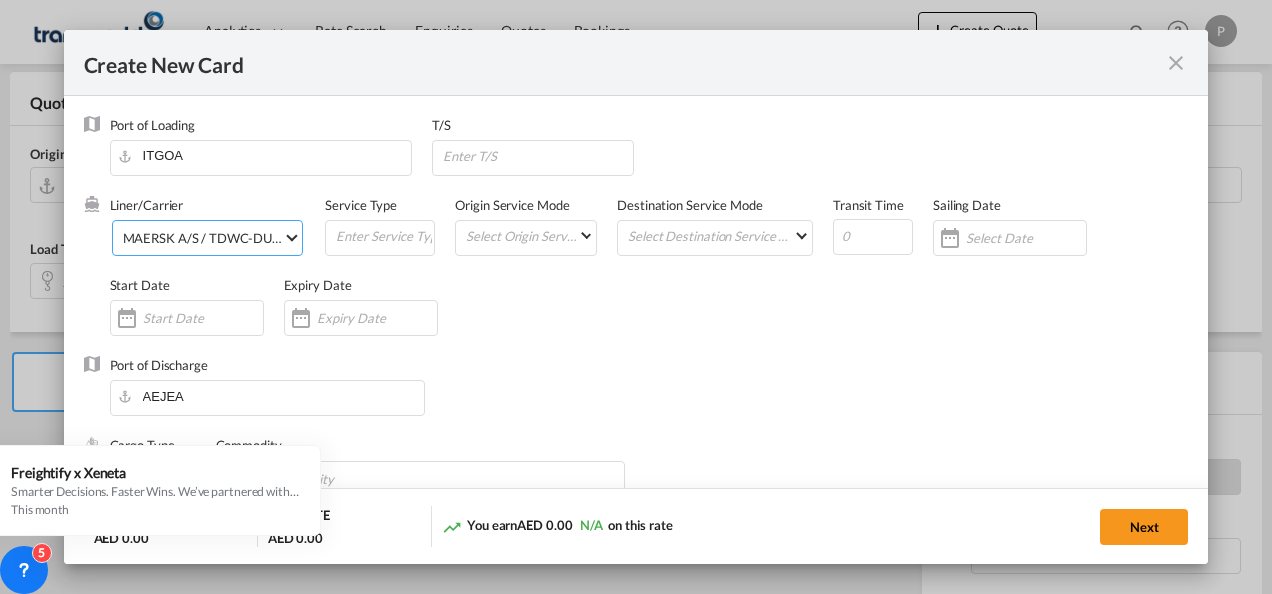 scroll, scrollTop: 100, scrollLeft: 0, axis: vertical 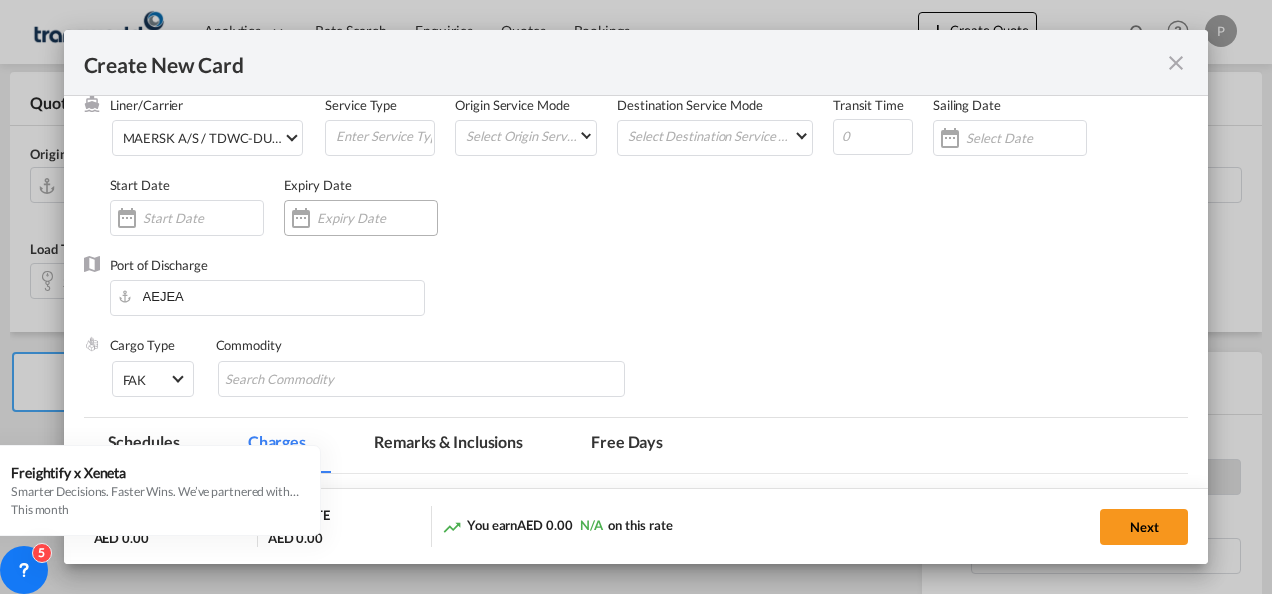 click at bounding box center [377, 218] 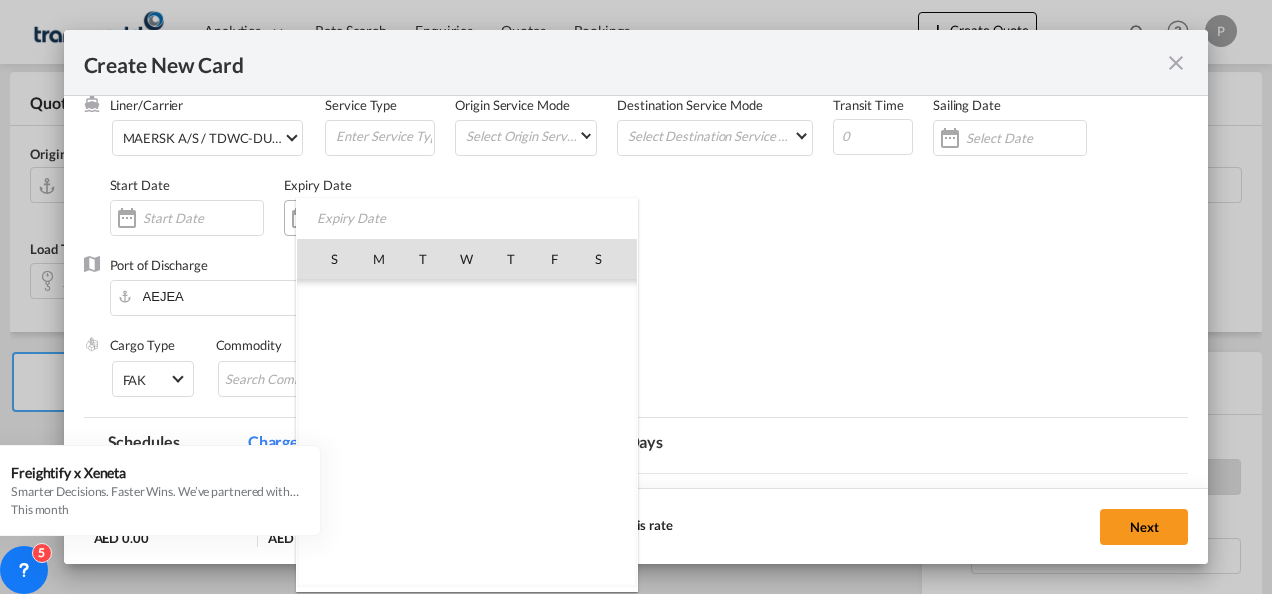 scroll, scrollTop: 462955, scrollLeft: 0, axis: vertical 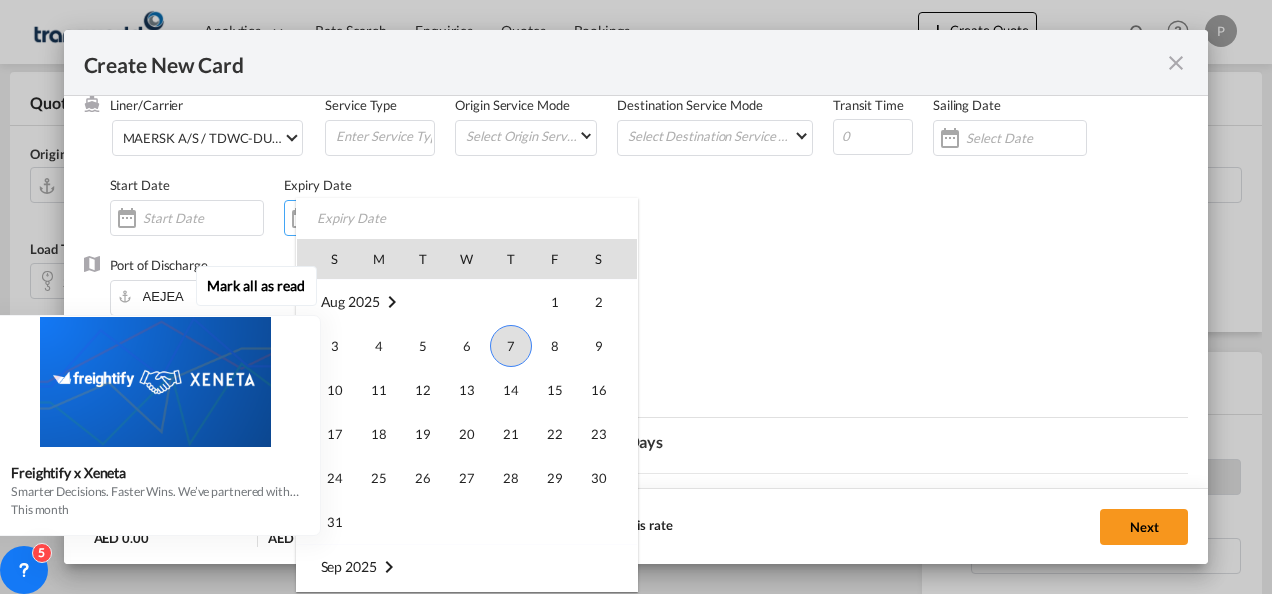 click on "Mark all as read Freightify x Xeneta Smarter Decisions. Faster Wins. We’ve partnered with Xeneta, the global leader in real-time freight rate benchmarking and market intelligence , to bring market average rate data on selected lanes directly into your Freightify RMS. Benchmark your contracted and spot rates on selected lanes with real-time market averages Get instant visibility into pricing trends to stay ahead in dynamic markets Price with precision and protect your margins in every quote Respond faster with rates your customers can trust Move with clarity in a volatile freight environment Benchmark your rates now. Sign up below this month" at bounding box center (160, 398) 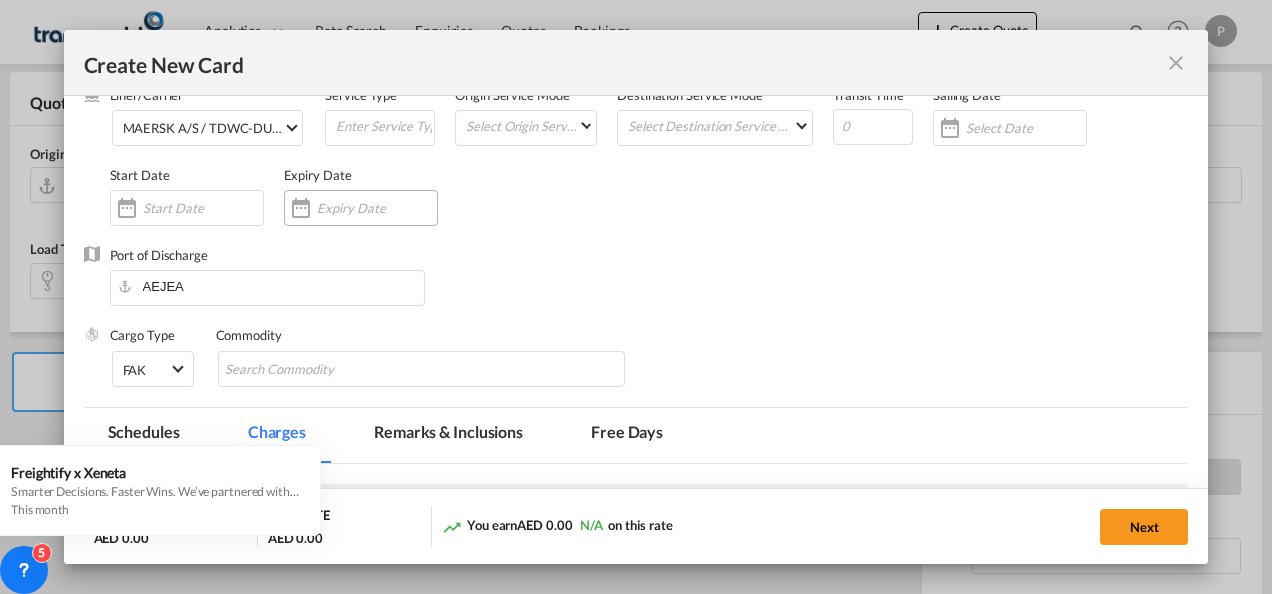scroll, scrollTop: 100, scrollLeft: 0, axis: vertical 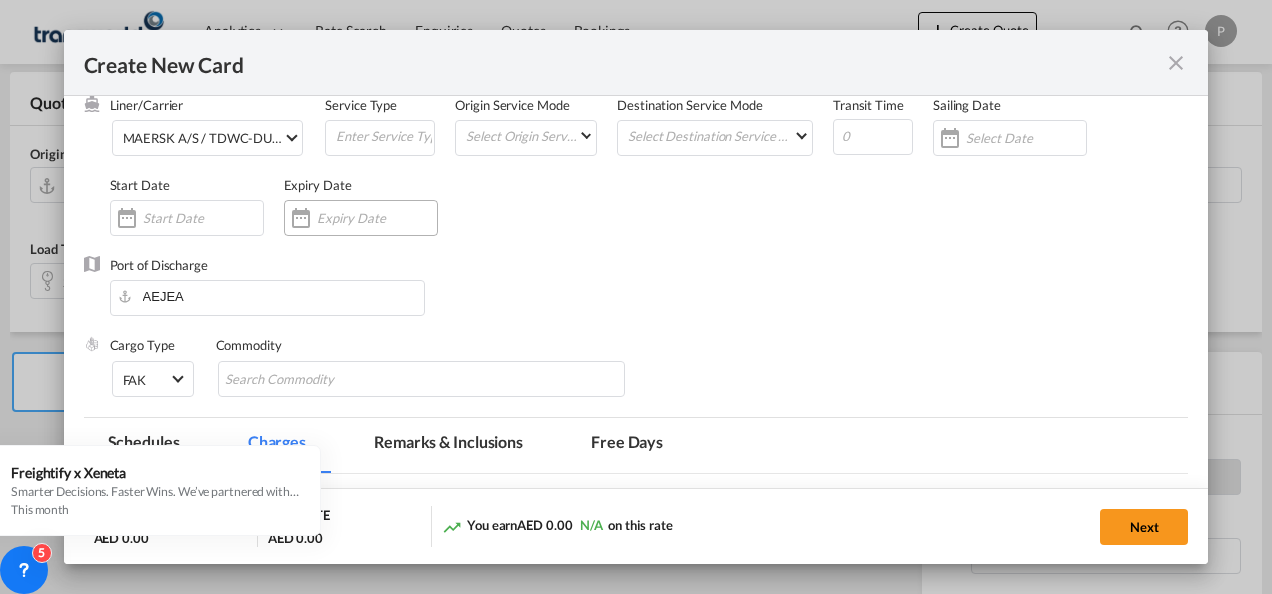 click at bounding box center (301, 218) 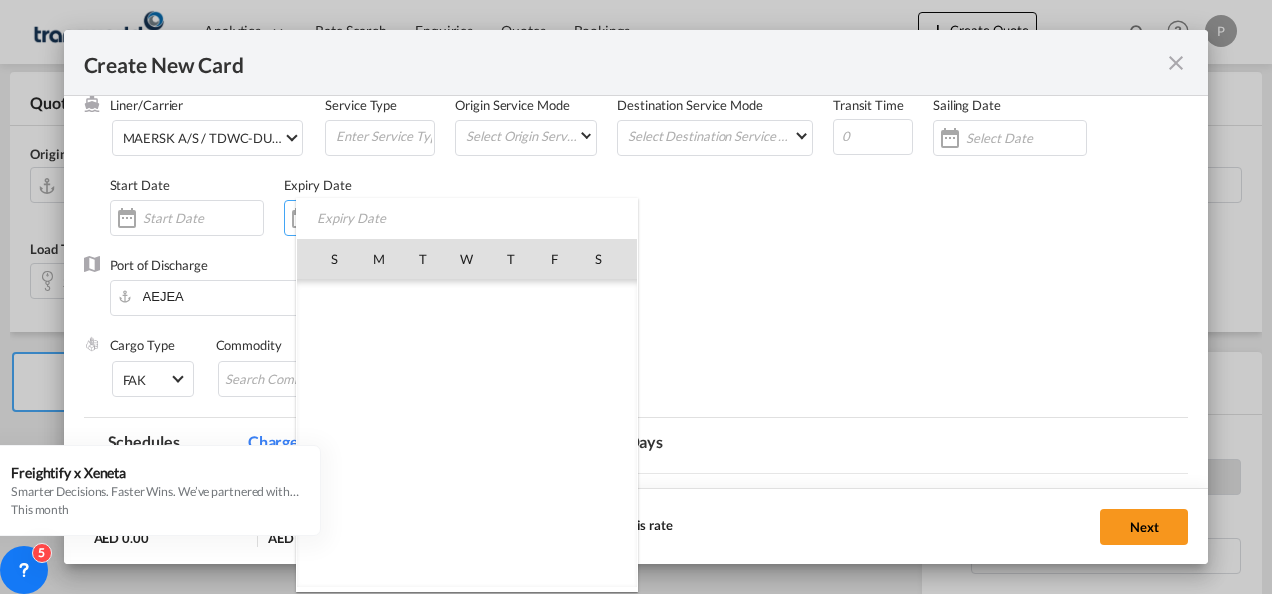 scroll, scrollTop: 462955, scrollLeft: 0, axis: vertical 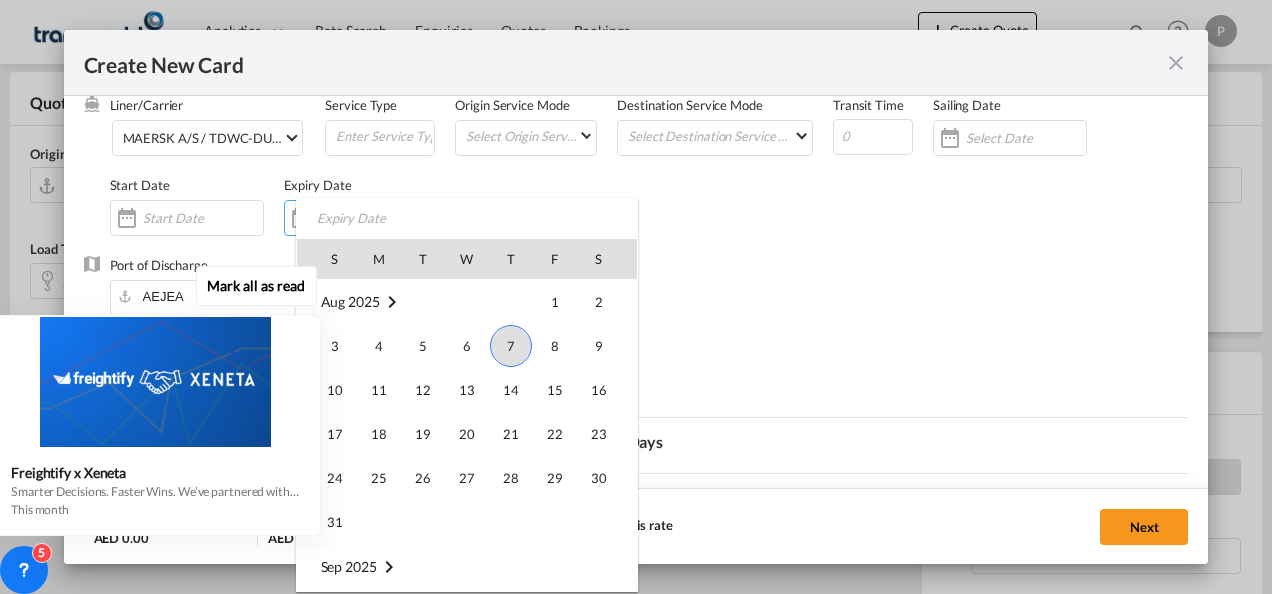 click on "Mark all as read Freightify x Xeneta Smarter Decisions. Faster Wins. We’ve partnered with Xeneta, the global leader in real-time freight rate benchmarking and market intelligence , to bring market average rate data on selected lanes directly into your Freightify RMS. Benchmark your contracted and spot rates on selected lanes with real-time market averages Get instant visibility into pricing trends to stay ahead in dynamic markets Price with precision and protect your margins in every quote Respond faster with rates your customers can trust Move with clarity in a volatile freight environment Benchmark your rates now. Sign up below this month" at bounding box center (160, 398) 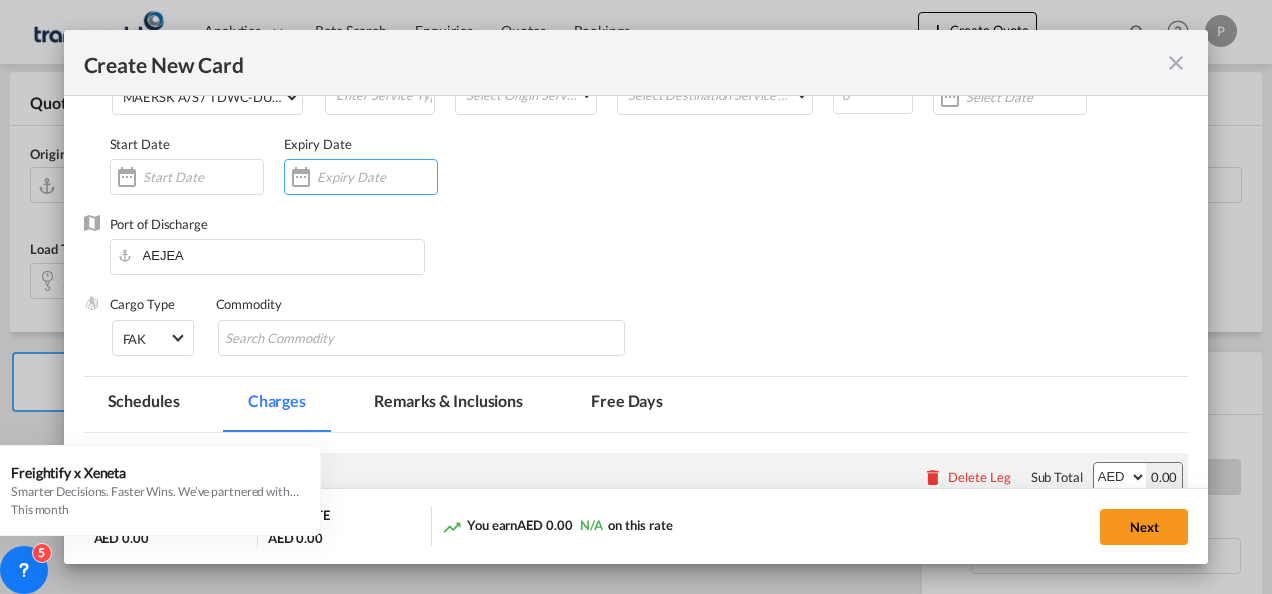 scroll, scrollTop: 200, scrollLeft: 0, axis: vertical 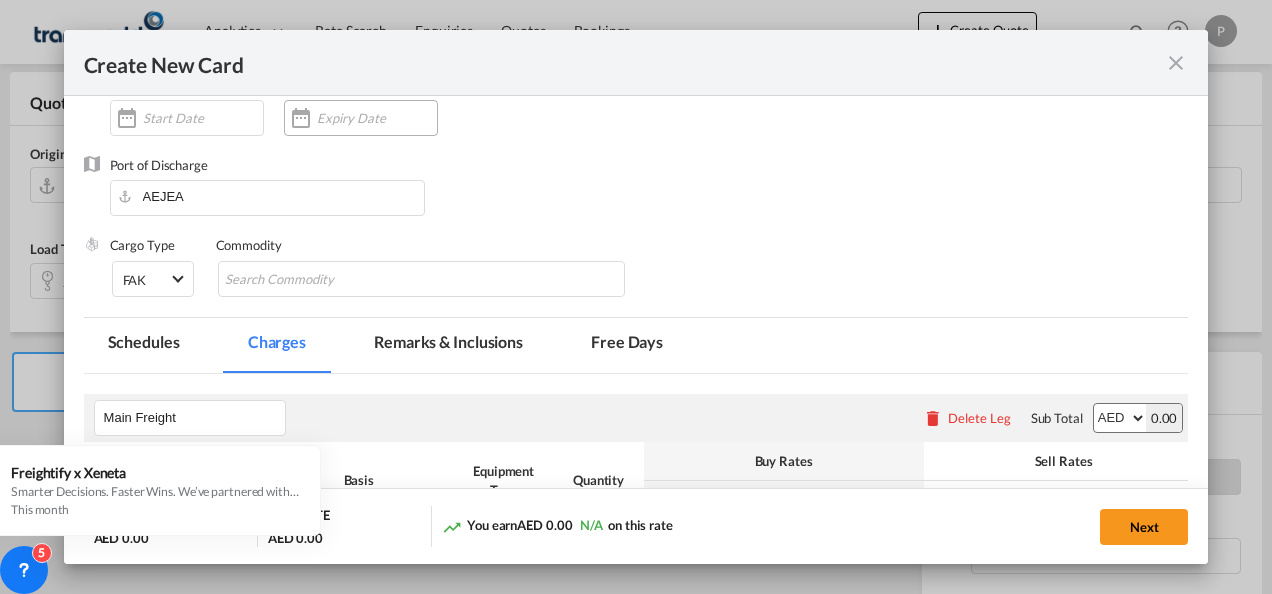 click at bounding box center (301, 118) 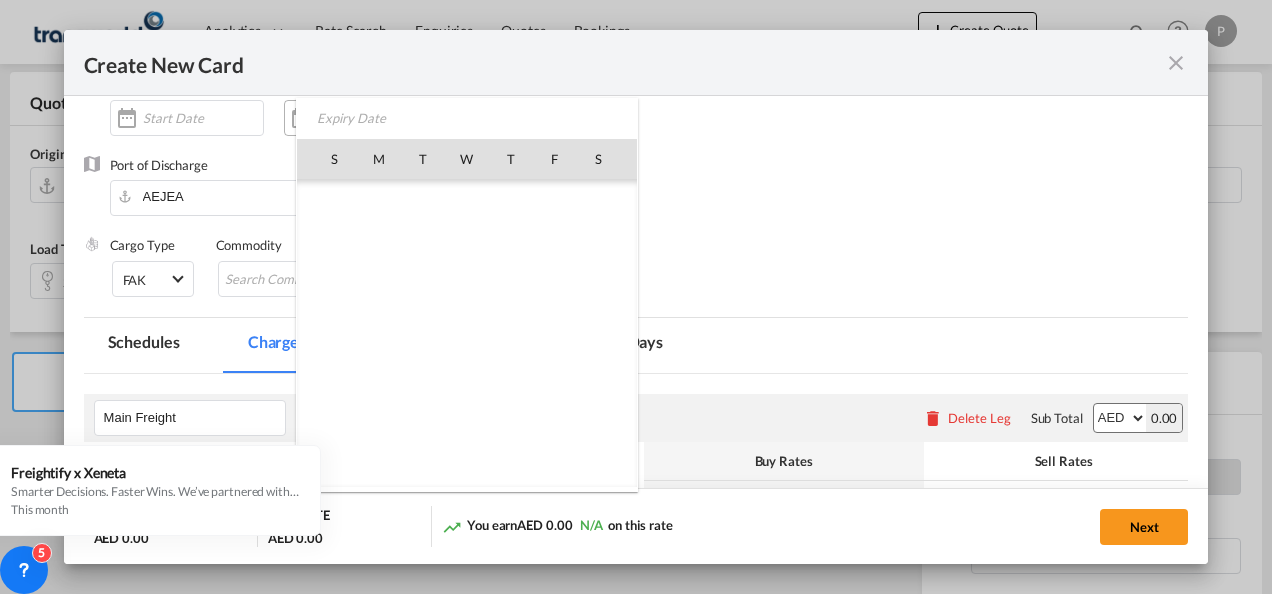 scroll, scrollTop: 462955, scrollLeft: 0, axis: vertical 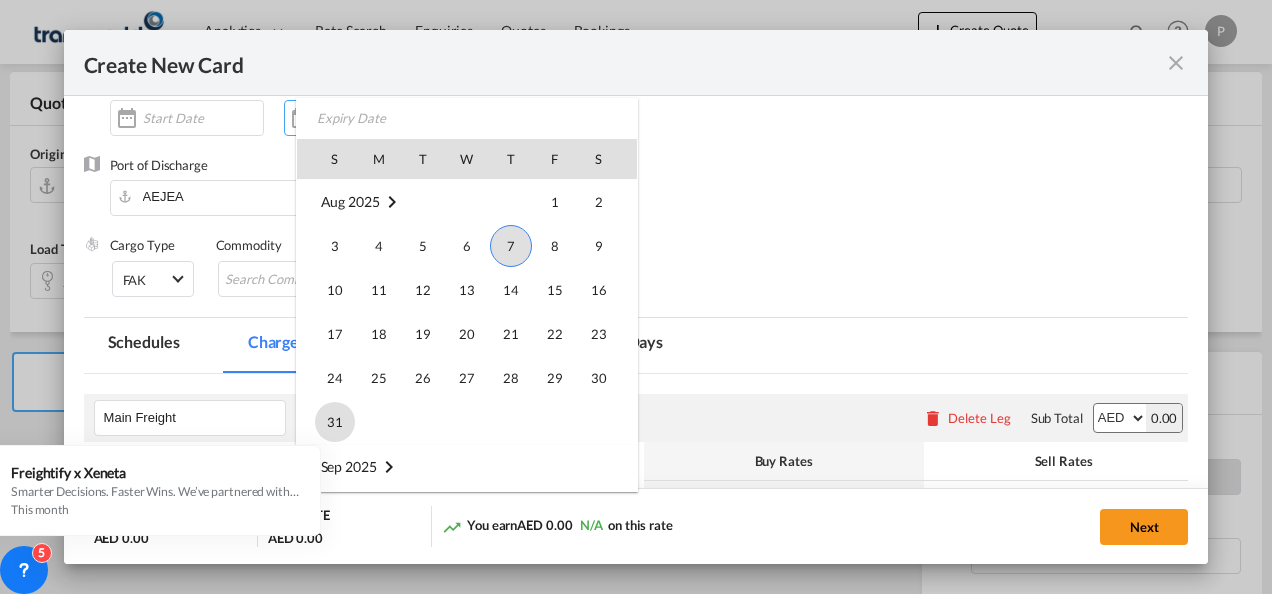 click on "31" at bounding box center (335, 422) 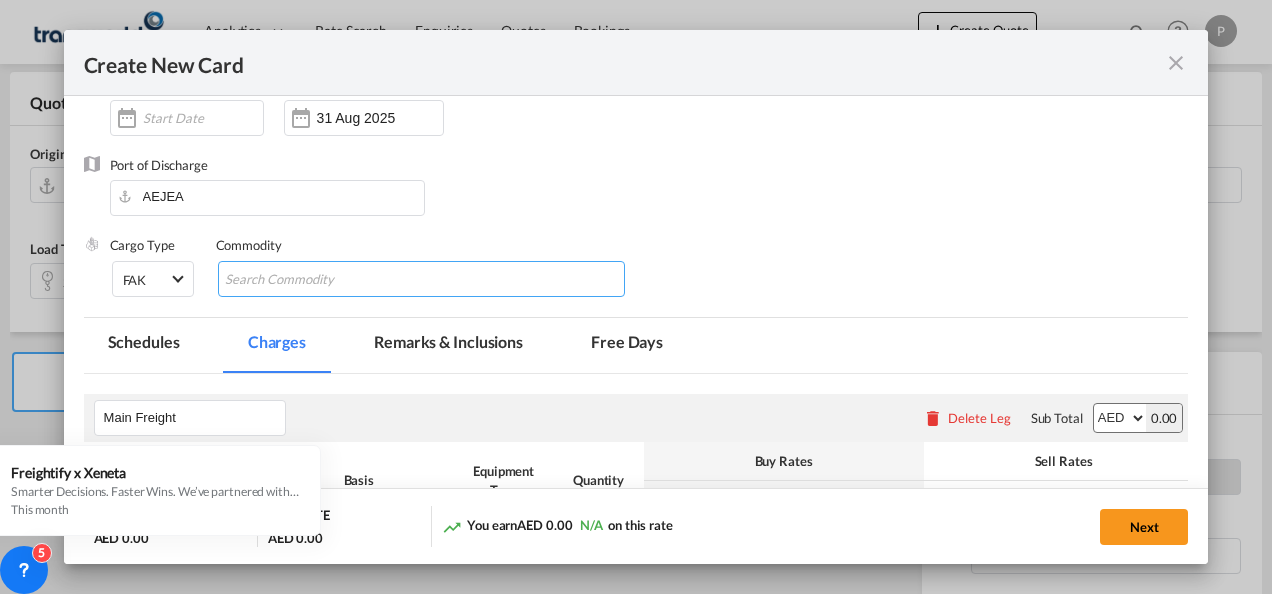 click at bounding box center (316, 280) 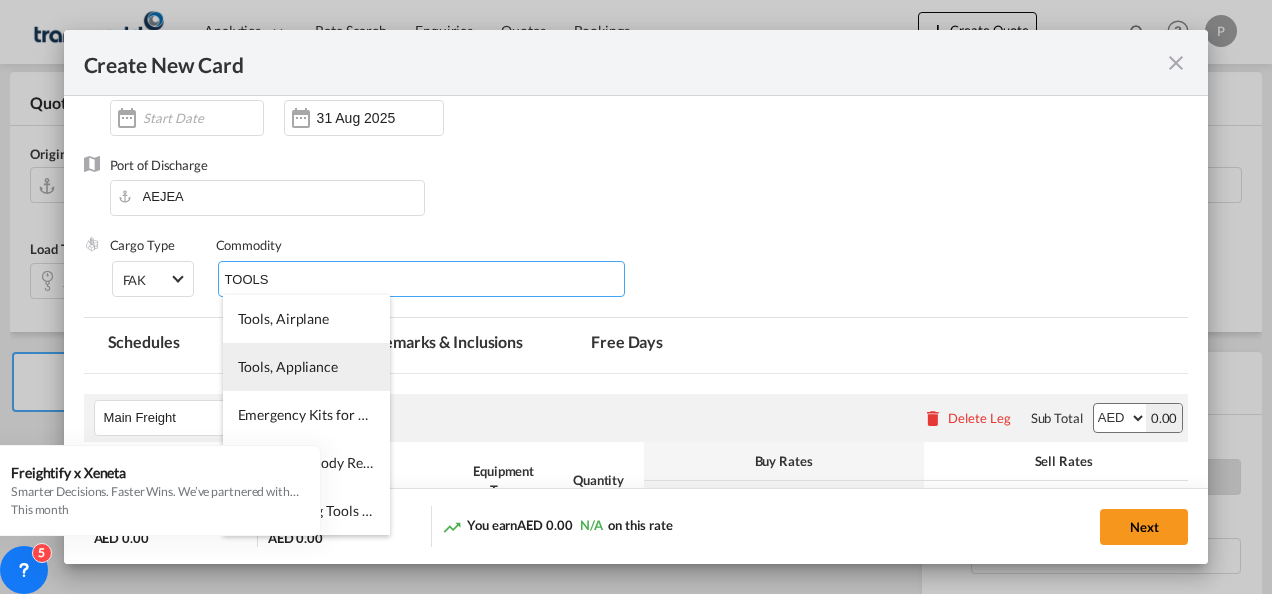 type on "TOOLS" 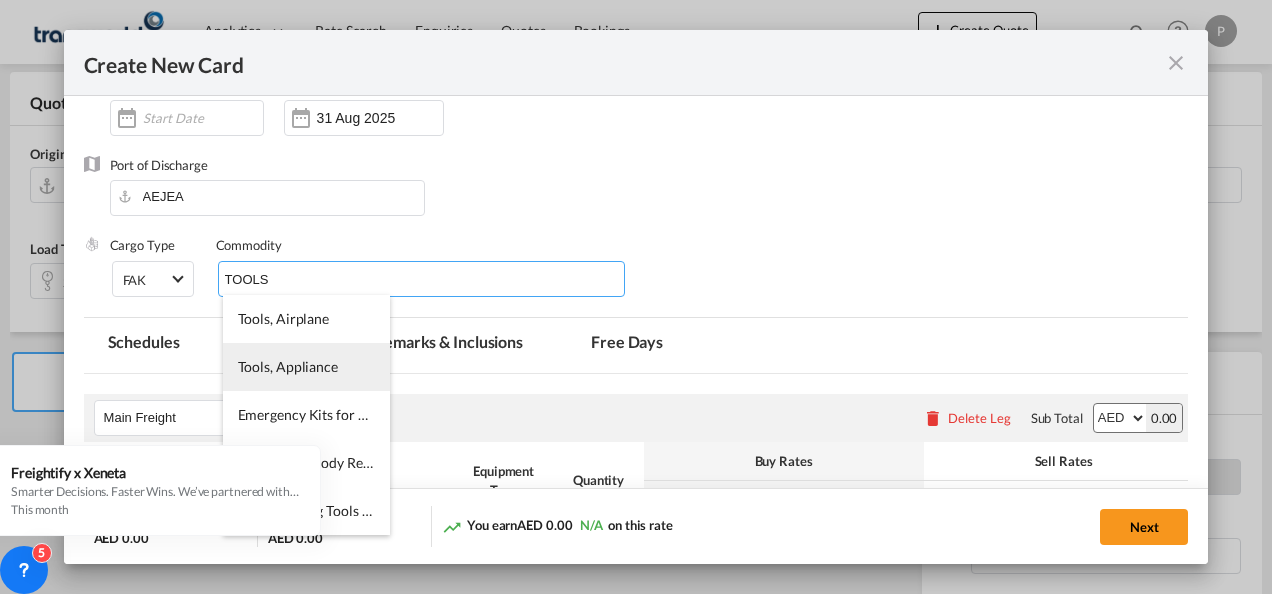 click on "Tools, Appliance" at bounding box center (288, 366) 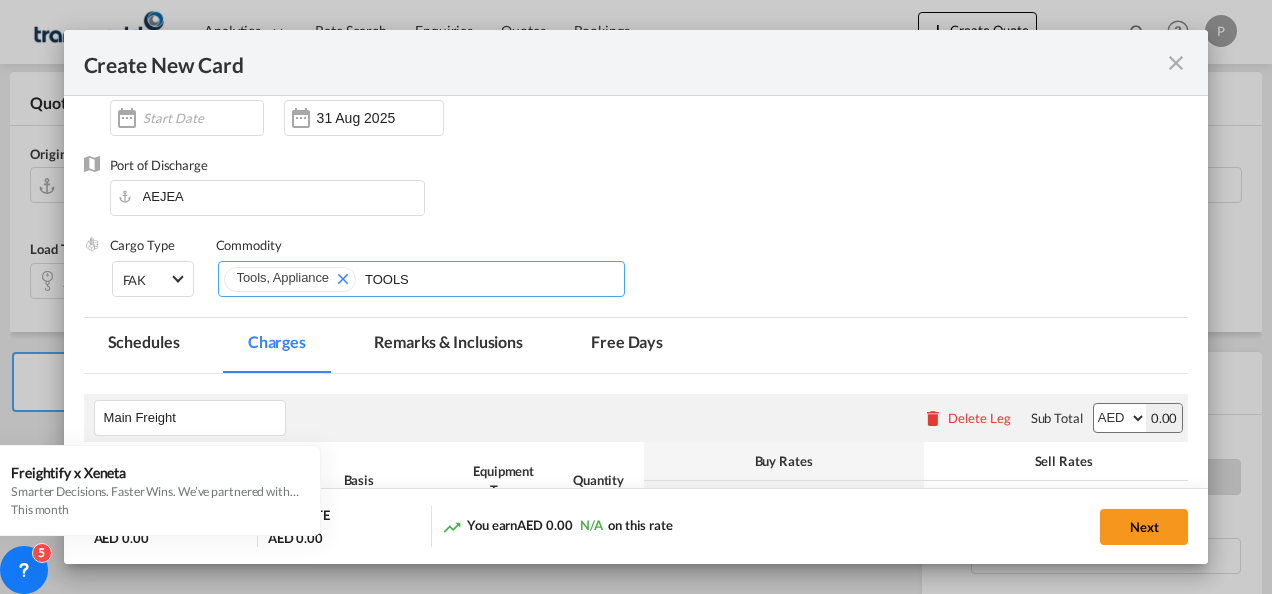 type 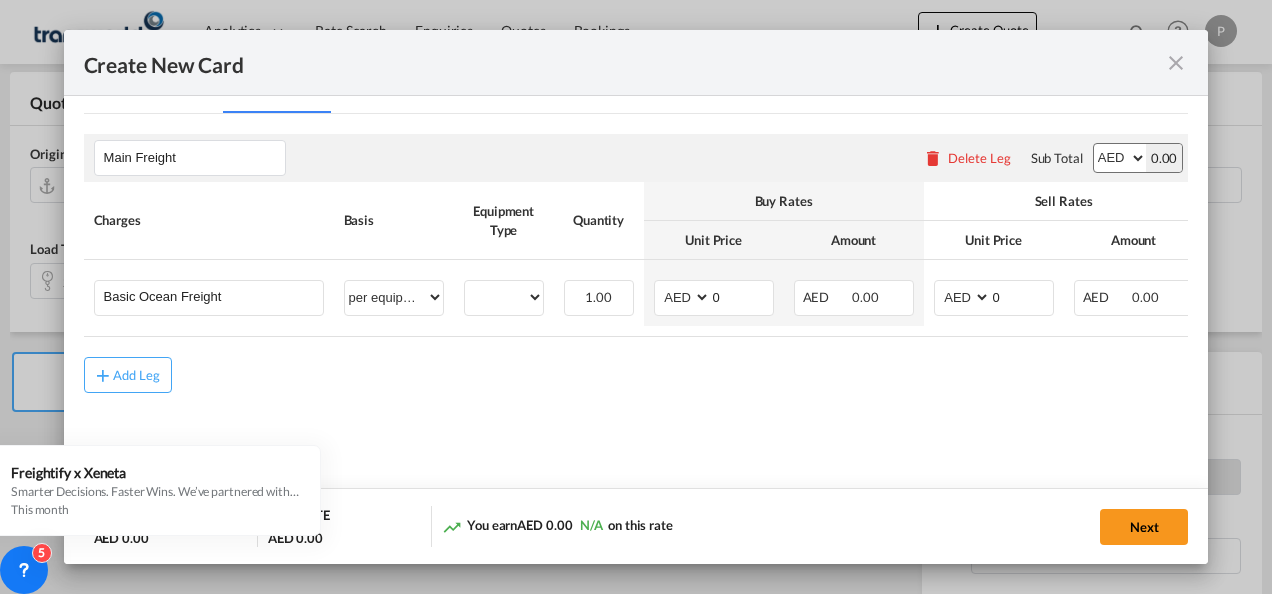 scroll, scrollTop: 474, scrollLeft: 0, axis: vertical 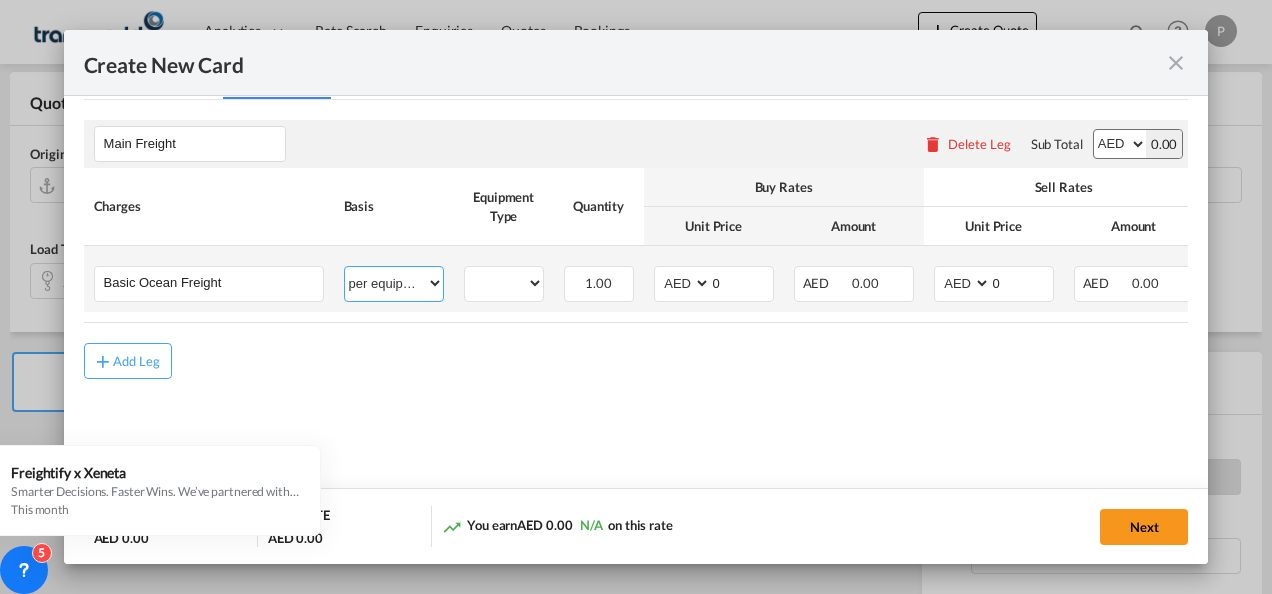 click on "per equipment
per container
per B/L
per shipping bill
per shipment
% on freight
per pallet
per carton
per vehicle
per shift
per invoice
per package
per day
per revalidation
per teu
per kg
per ton
per hour
flat
per_hbl
per belt
per_declaration
per_document
per chasis split
per clearance" at bounding box center (394, 283) 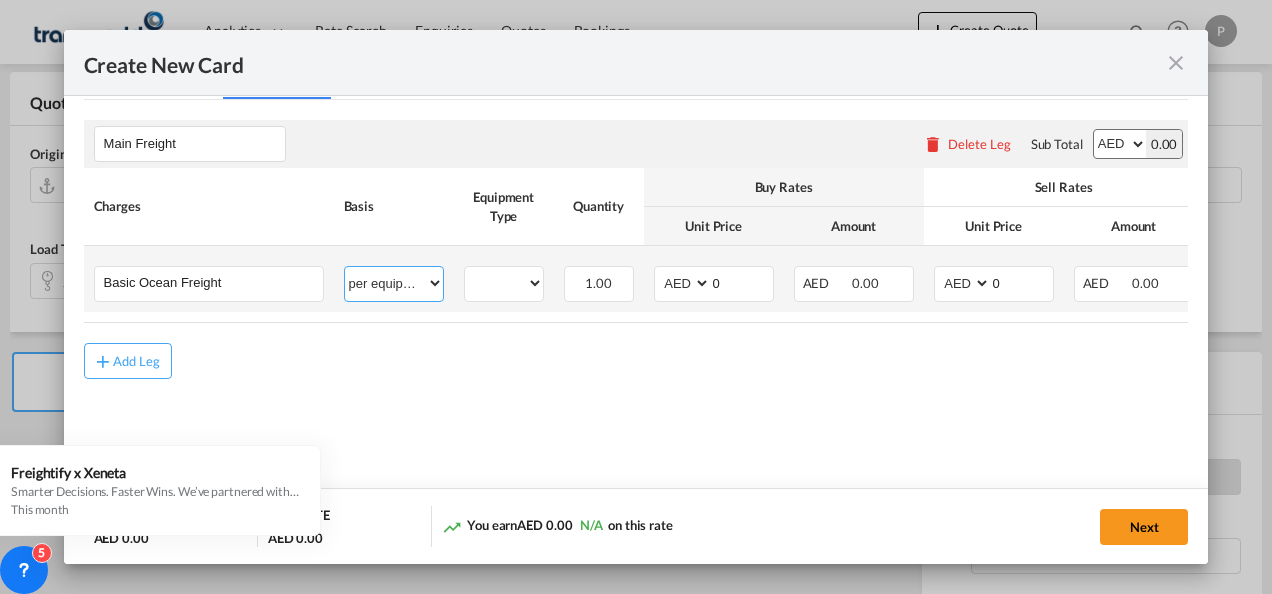 select on "per shipment" 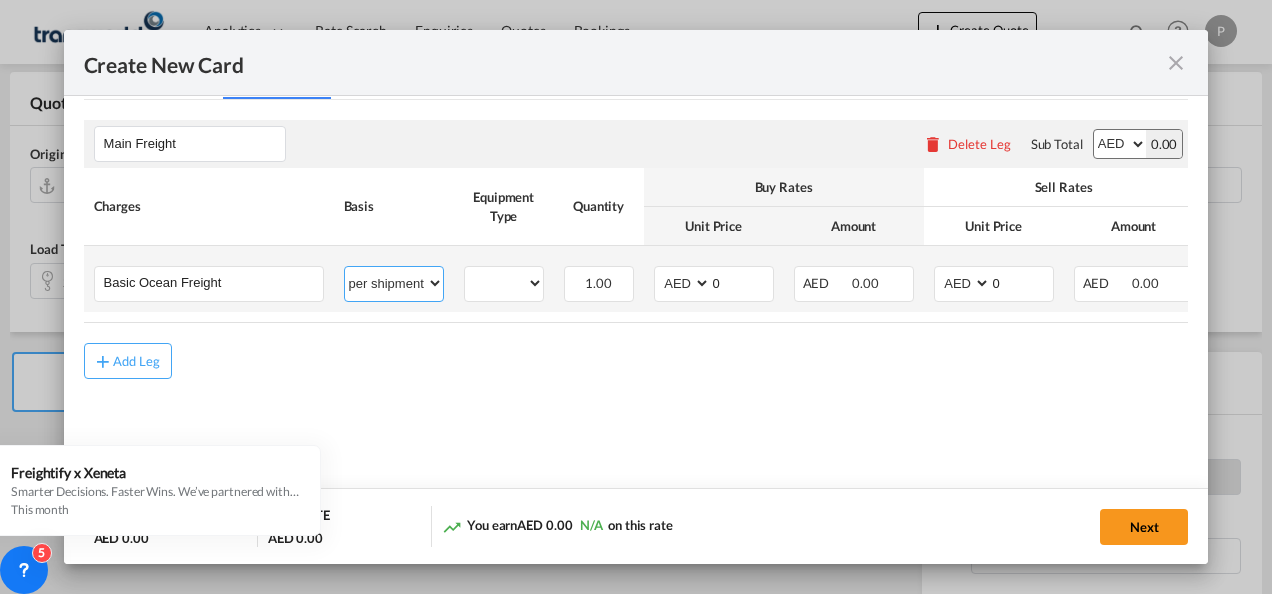 click on "per equipment
per container
per B/L
per shipping bill
per shipment
% on freight
per pallet
per carton
per vehicle
per shift
per invoice
per package
per day
per revalidation
per teu
per kg
per ton
per hour
flat
per_hbl
per belt
per_declaration
per_document
per chasis split
per clearance" at bounding box center [394, 283] 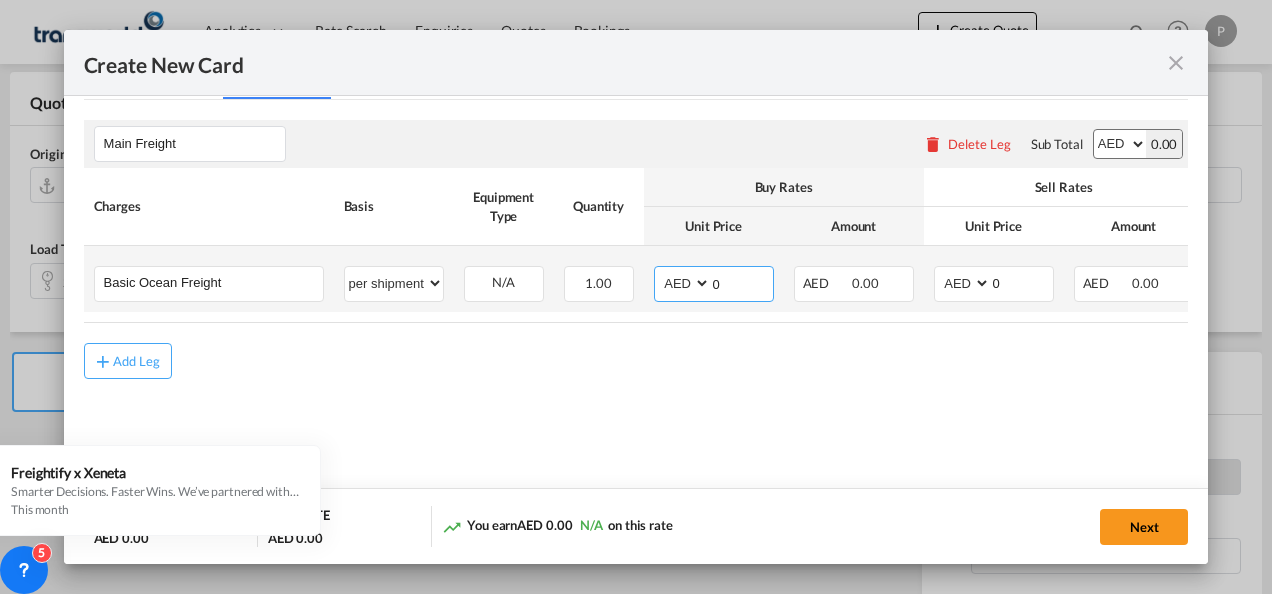 click on "0" at bounding box center [742, 282] 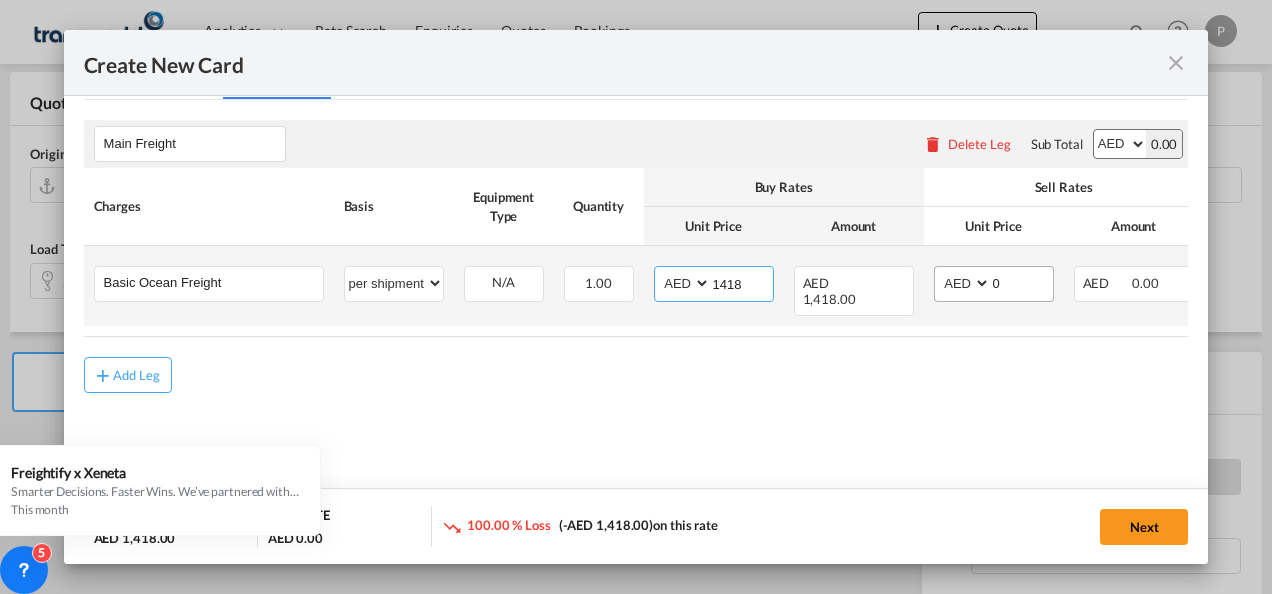 type on "1418" 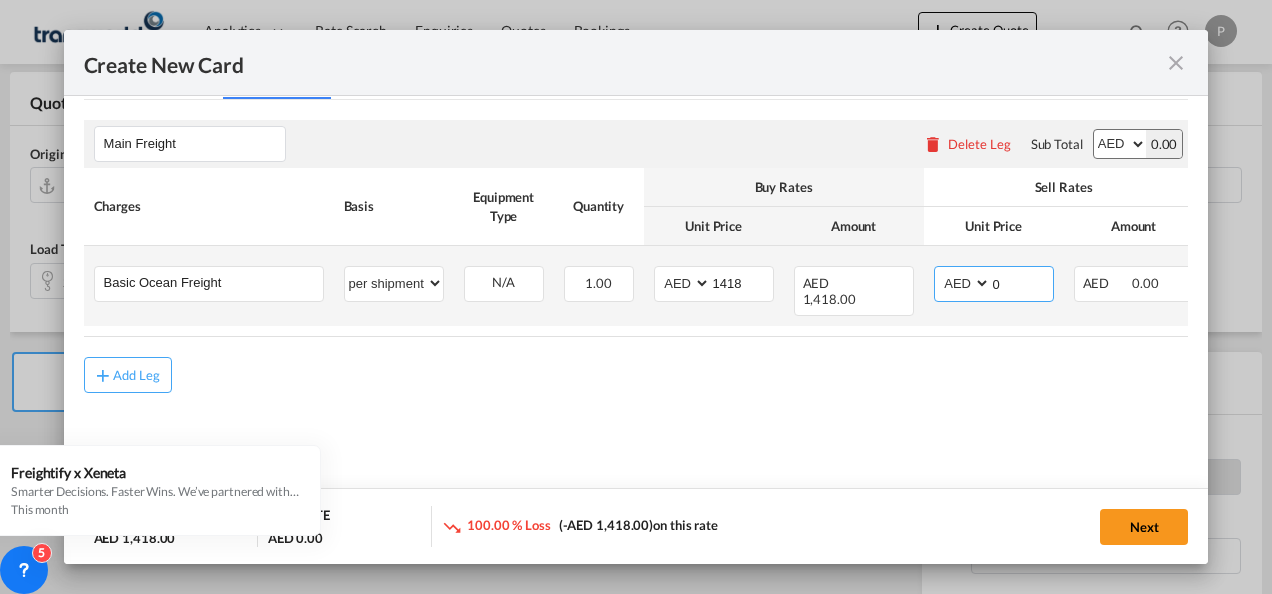 click on "0" at bounding box center (1022, 282) 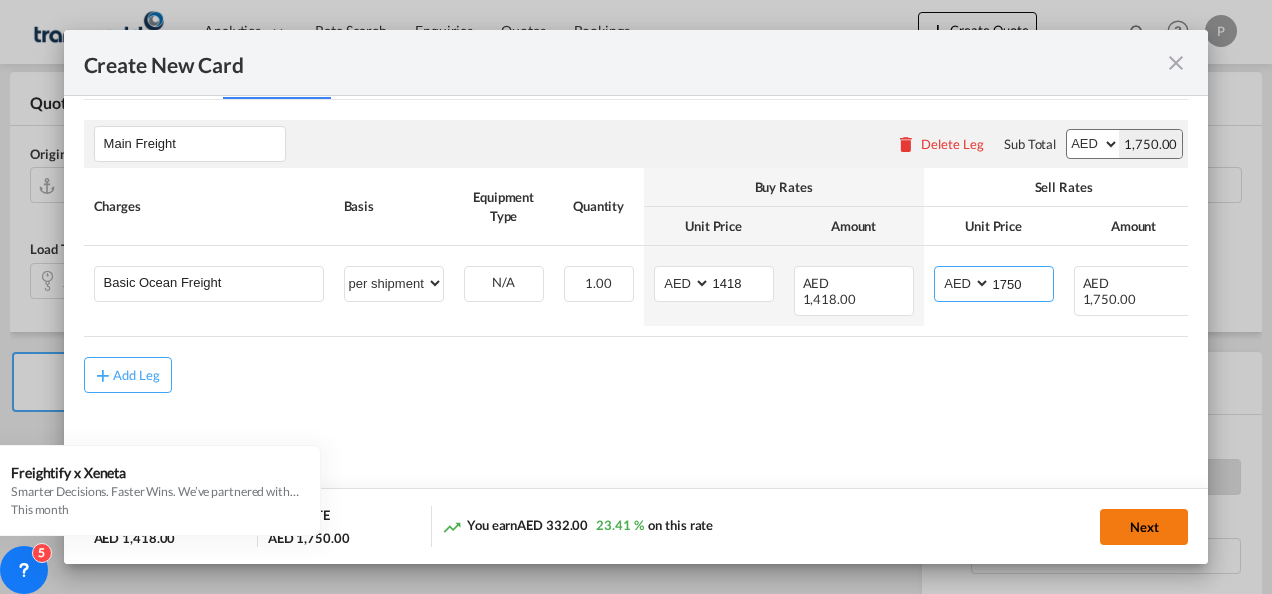type on "1750" 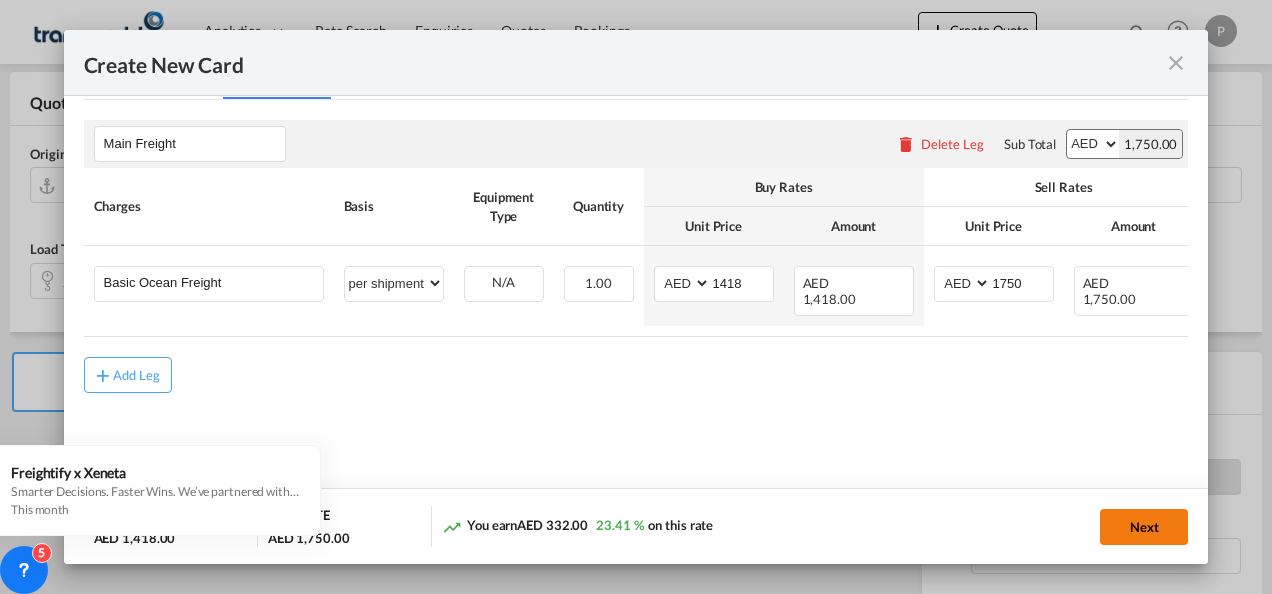 click on "Next" 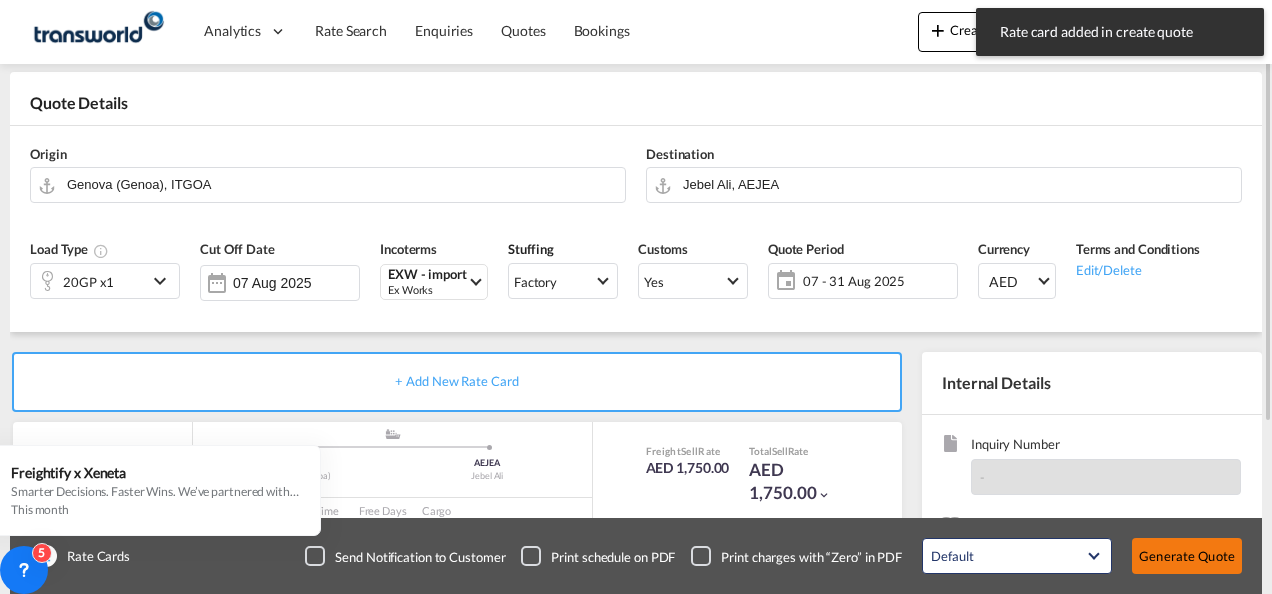 click on "Generate Quote" at bounding box center (1187, 556) 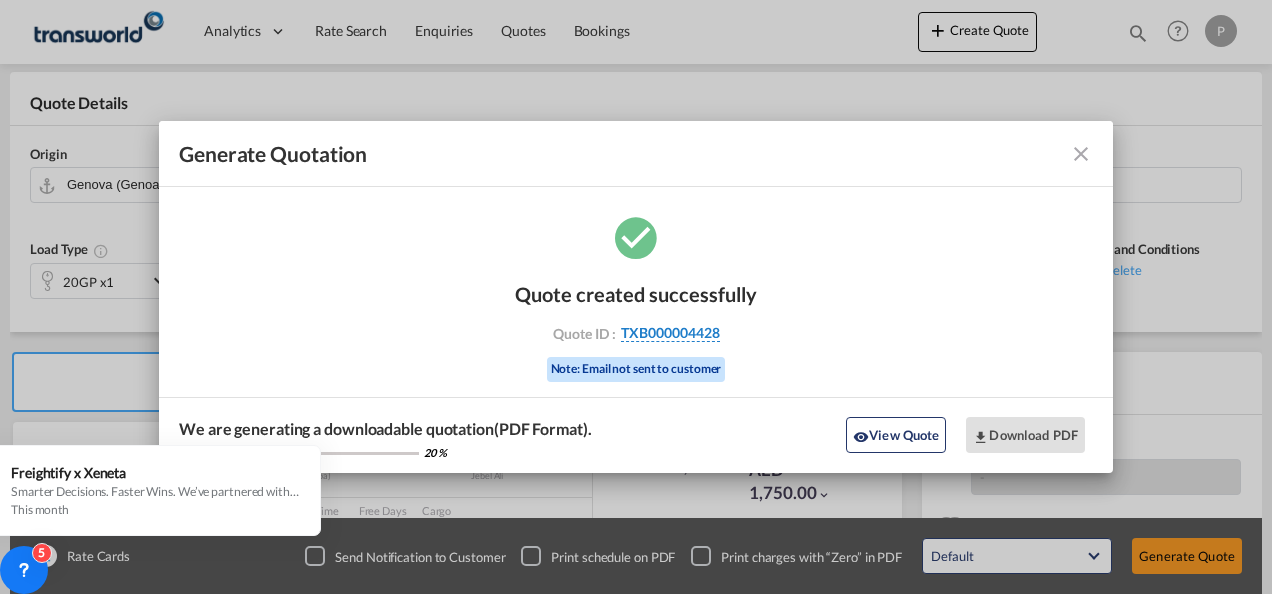 click on "TXB000004428" at bounding box center (670, 333) 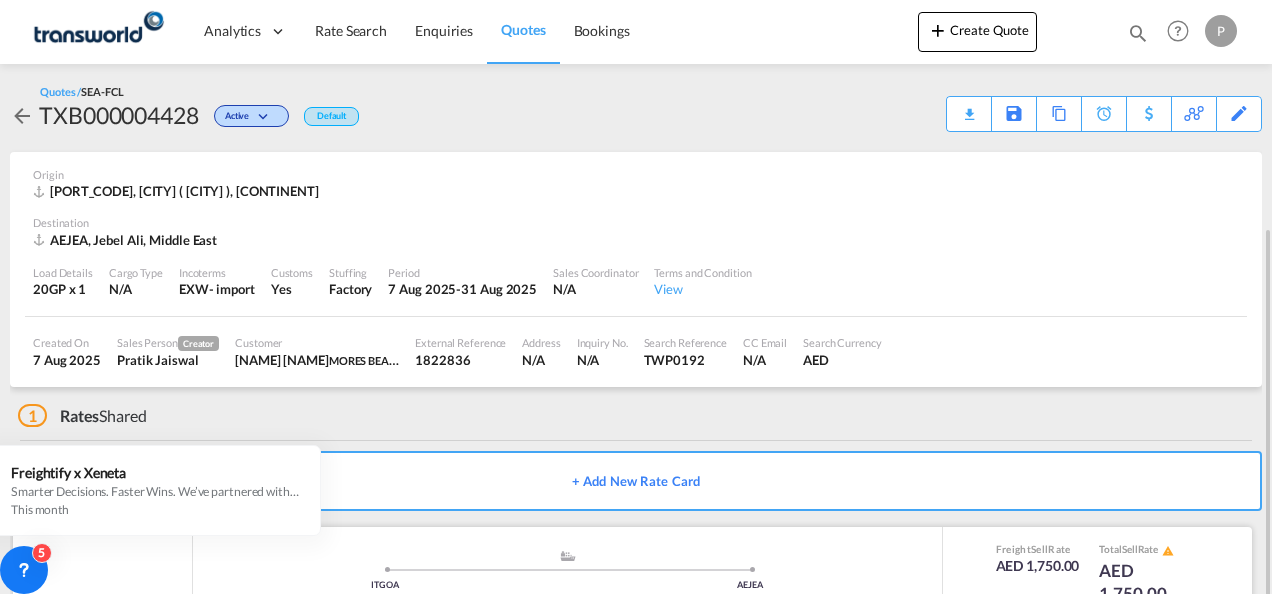scroll, scrollTop: 124, scrollLeft: 0, axis: vertical 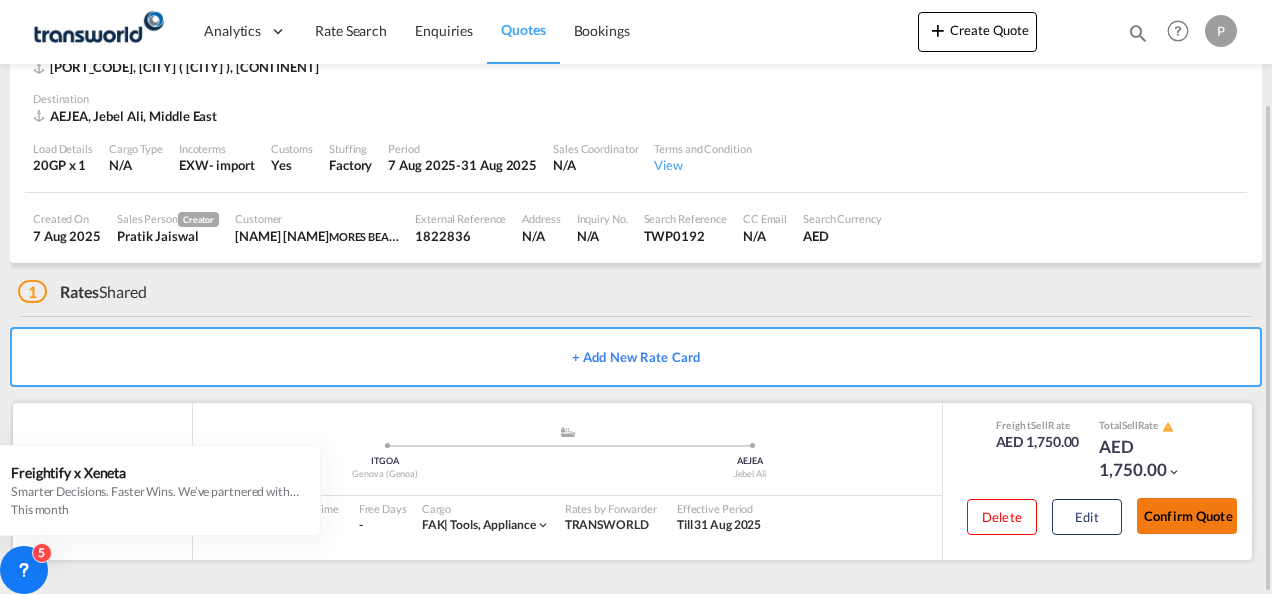 click on "Confirm Quote" at bounding box center [1187, 516] 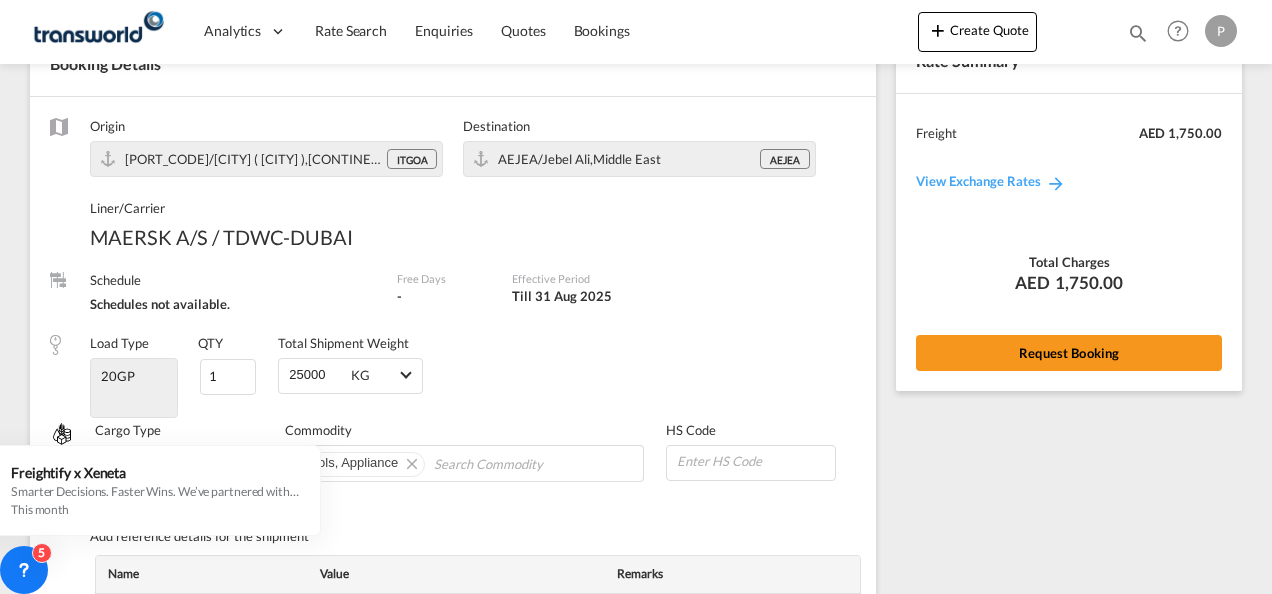 scroll, scrollTop: 811, scrollLeft: 0, axis: vertical 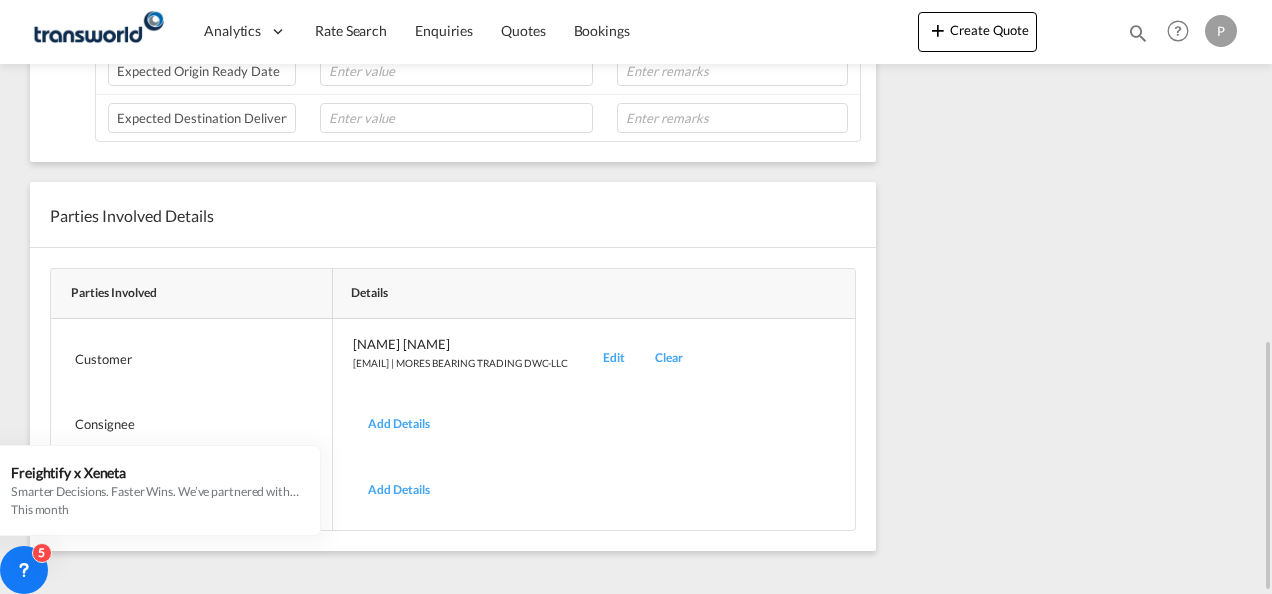 click on "Edit" at bounding box center (614, 358) 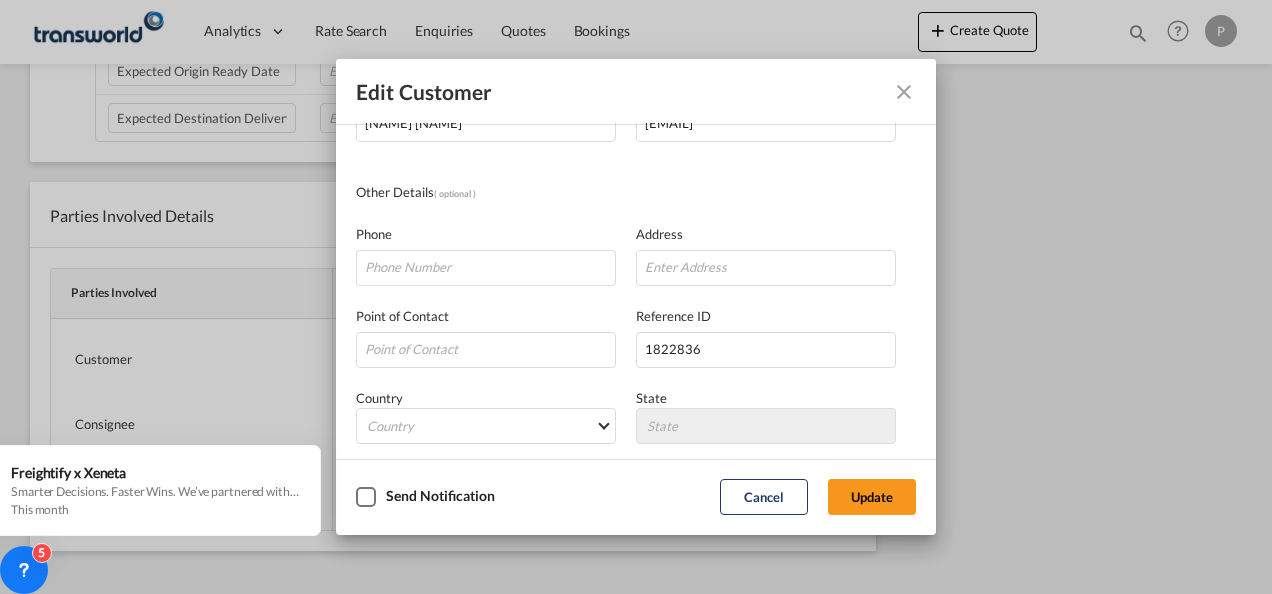 scroll, scrollTop: 200, scrollLeft: 0, axis: vertical 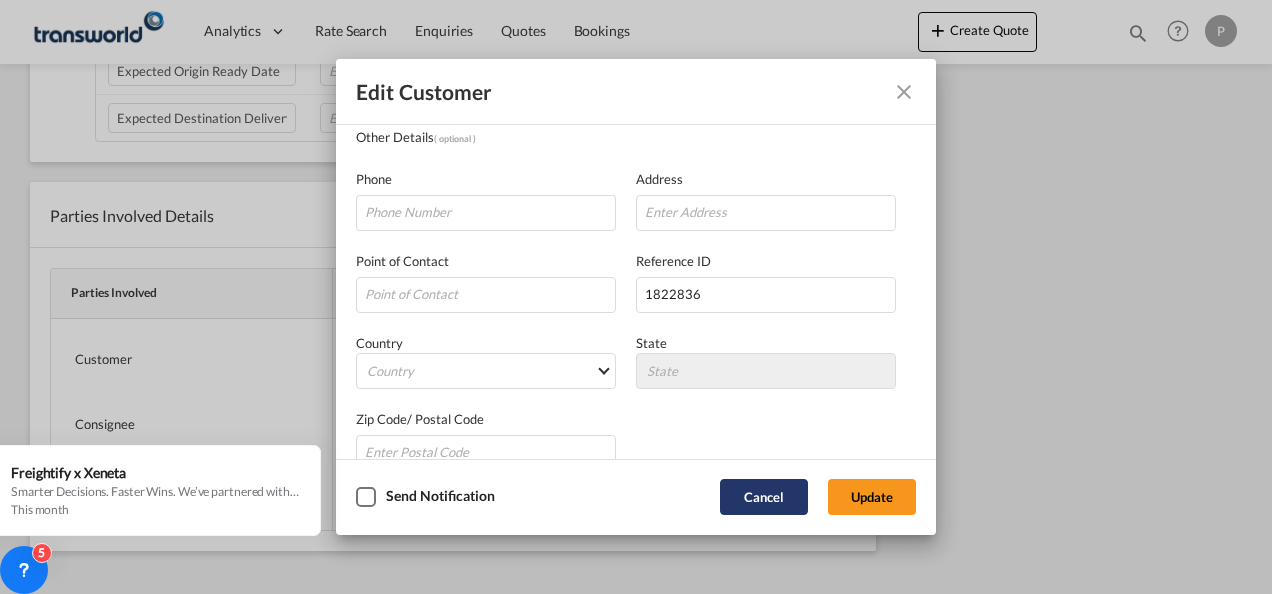click on "Cancel" 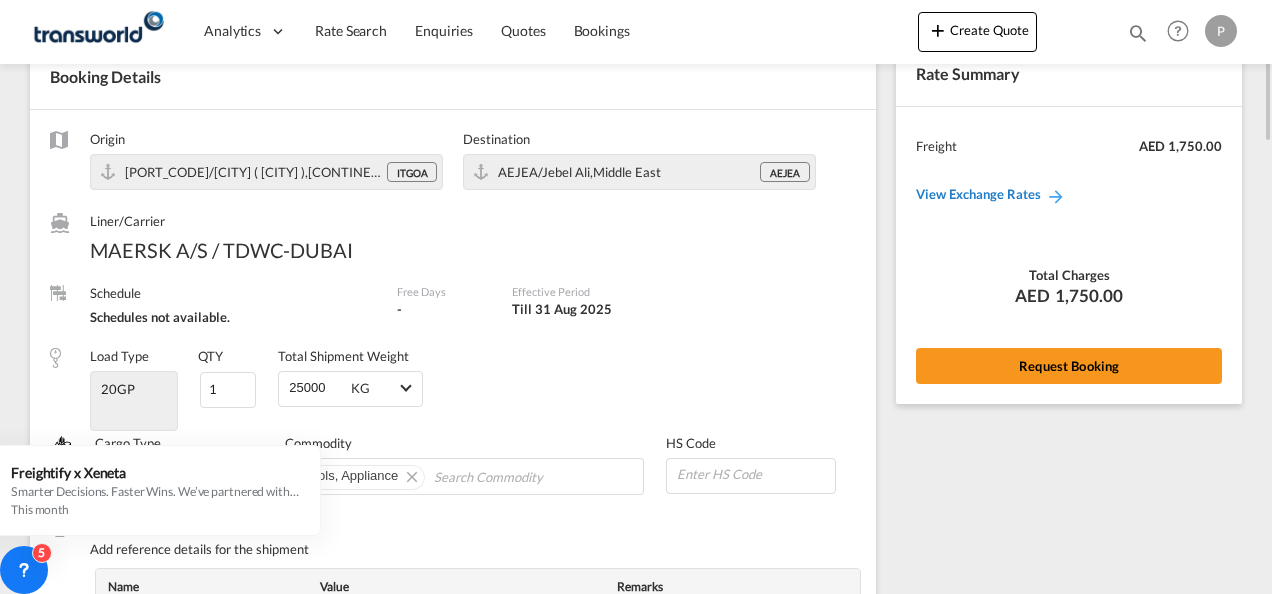 scroll, scrollTop: 0, scrollLeft: 0, axis: both 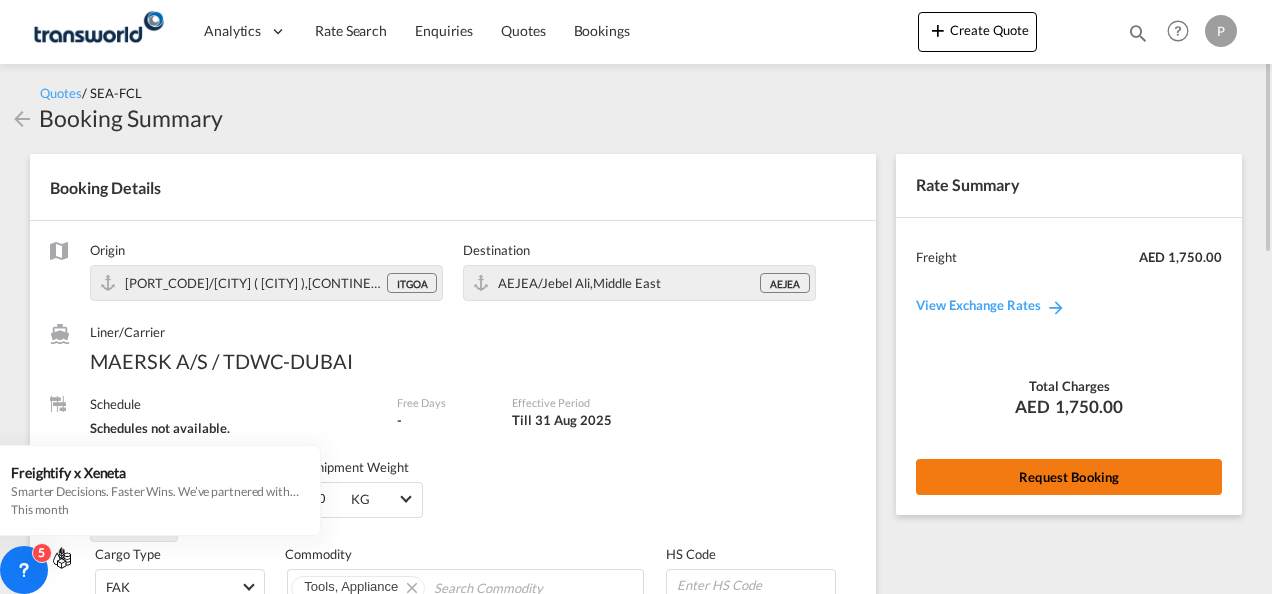 click on "Request Booking" at bounding box center [1069, 477] 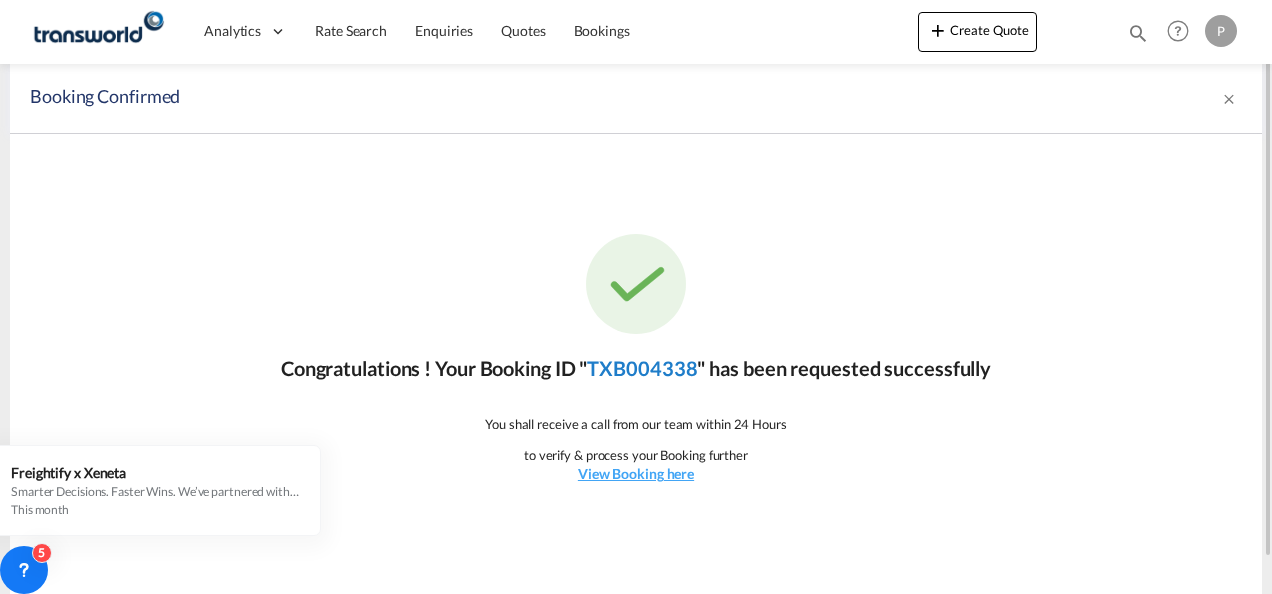 click on "TXB004338" 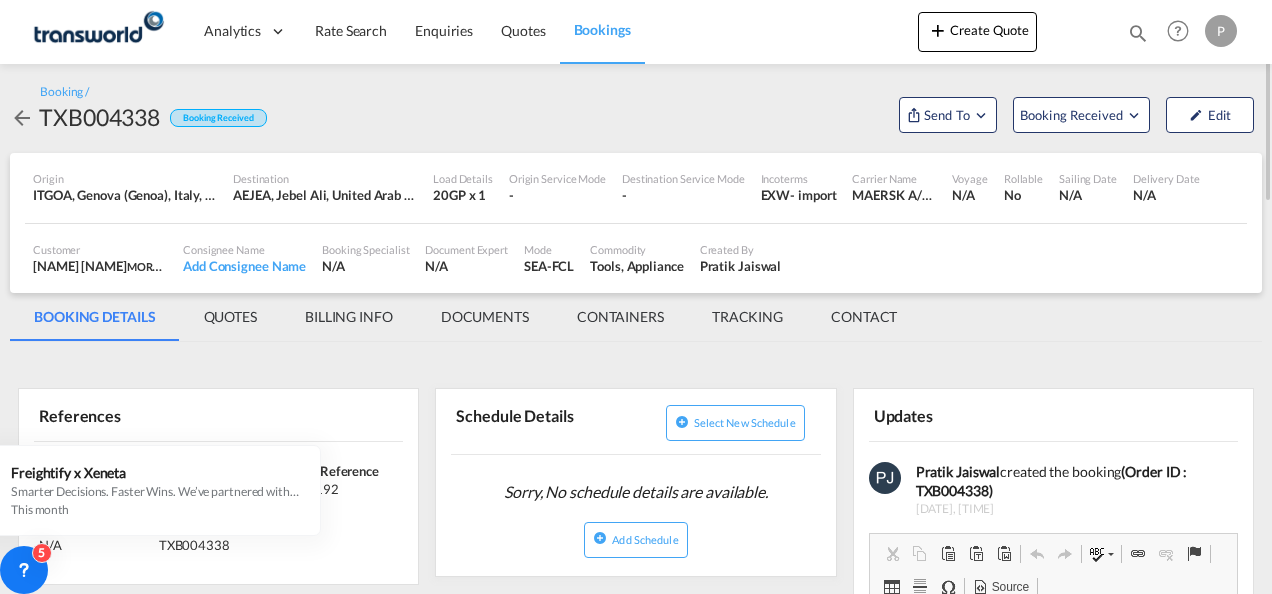 scroll, scrollTop: 0, scrollLeft: 0, axis: both 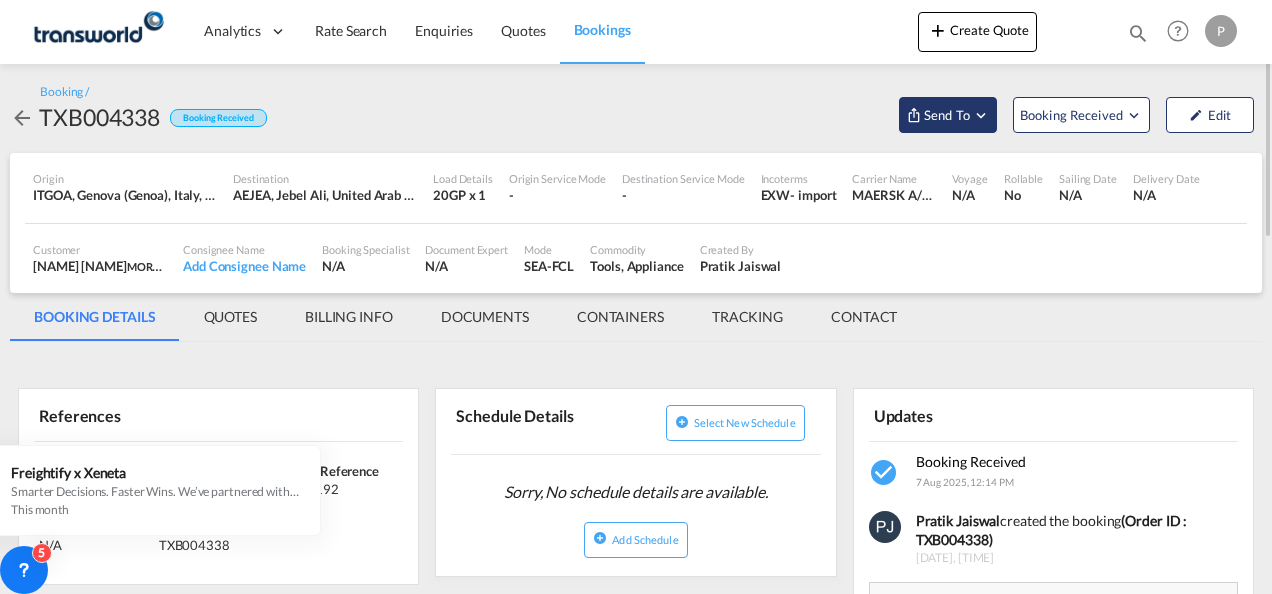 click at bounding box center [981, 115] 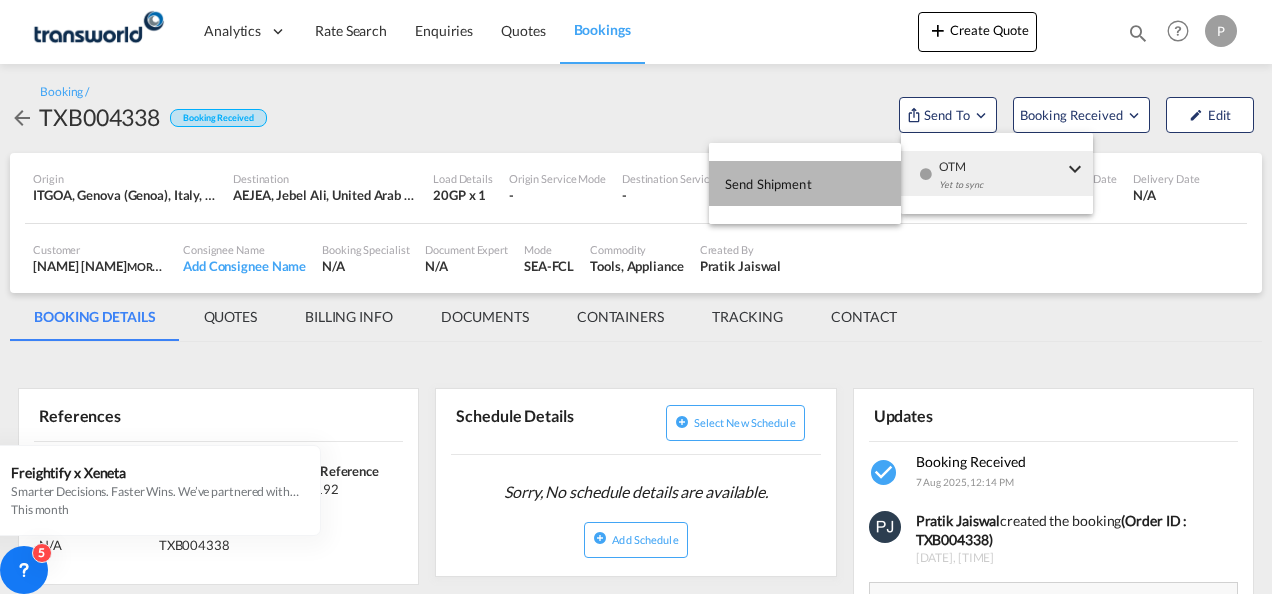 click on "Send Shipment" at bounding box center (768, 184) 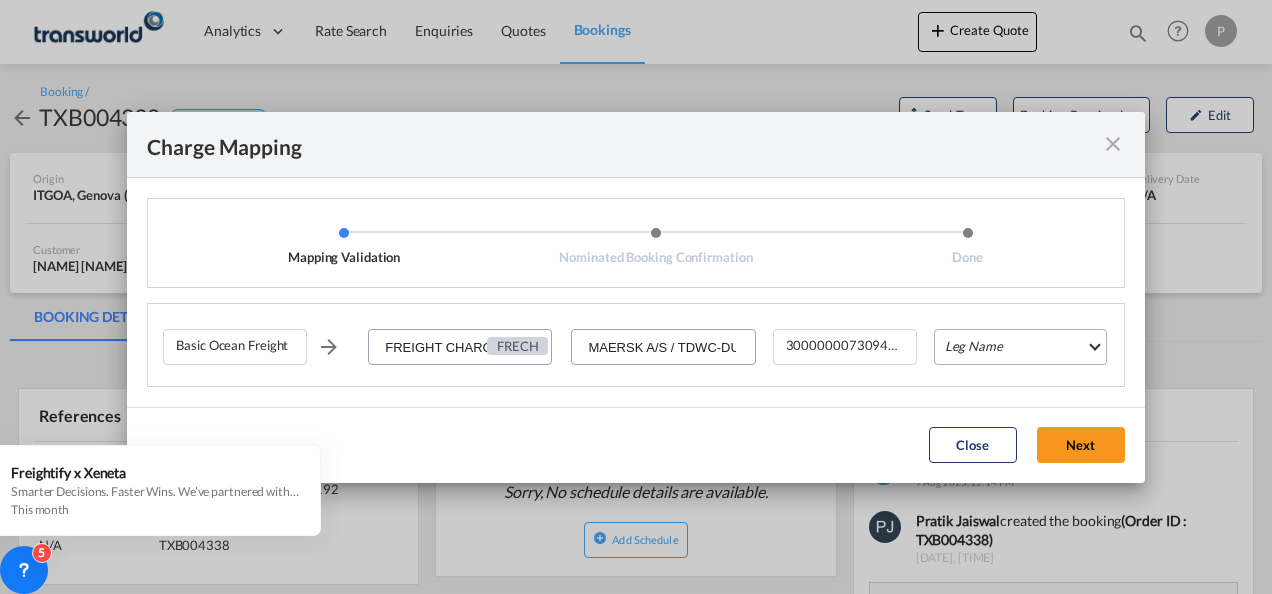 click on "Leg Name HANDLING ORIGIN VESSEL HANDLING DESTINATION OTHERS TL PICK UP CUSTOMS ORIGIN CUSTOMS DESTINATION TL DELIVERY" at bounding box center [1020, 347] 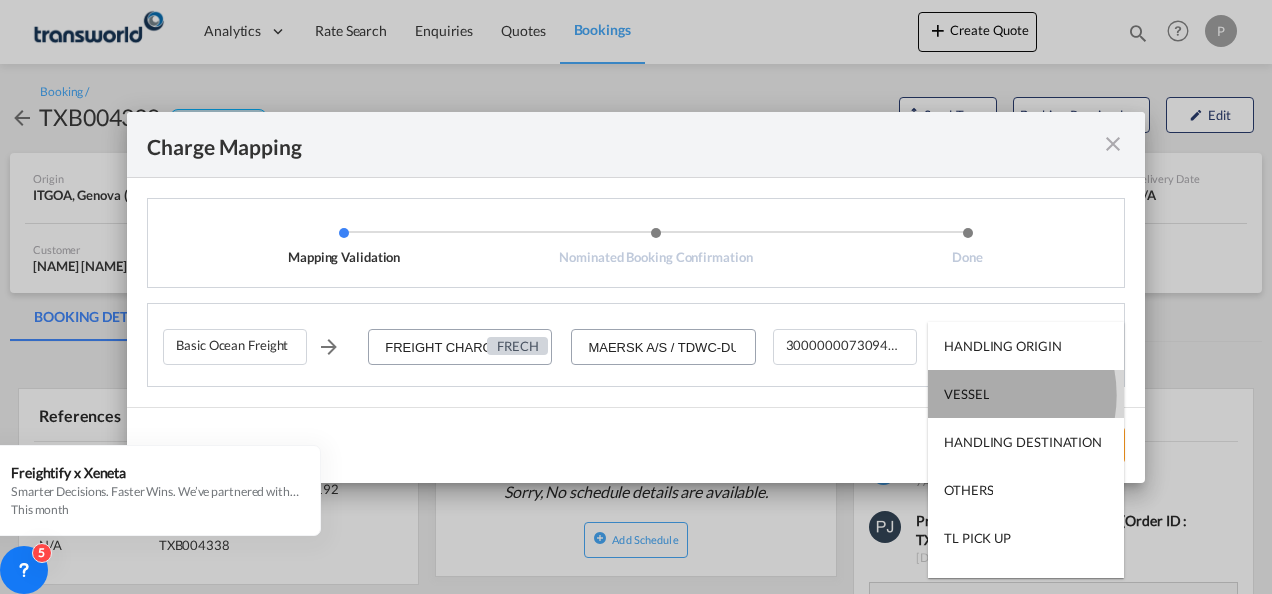 click on "VESSEL" at bounding box center [966, 394] 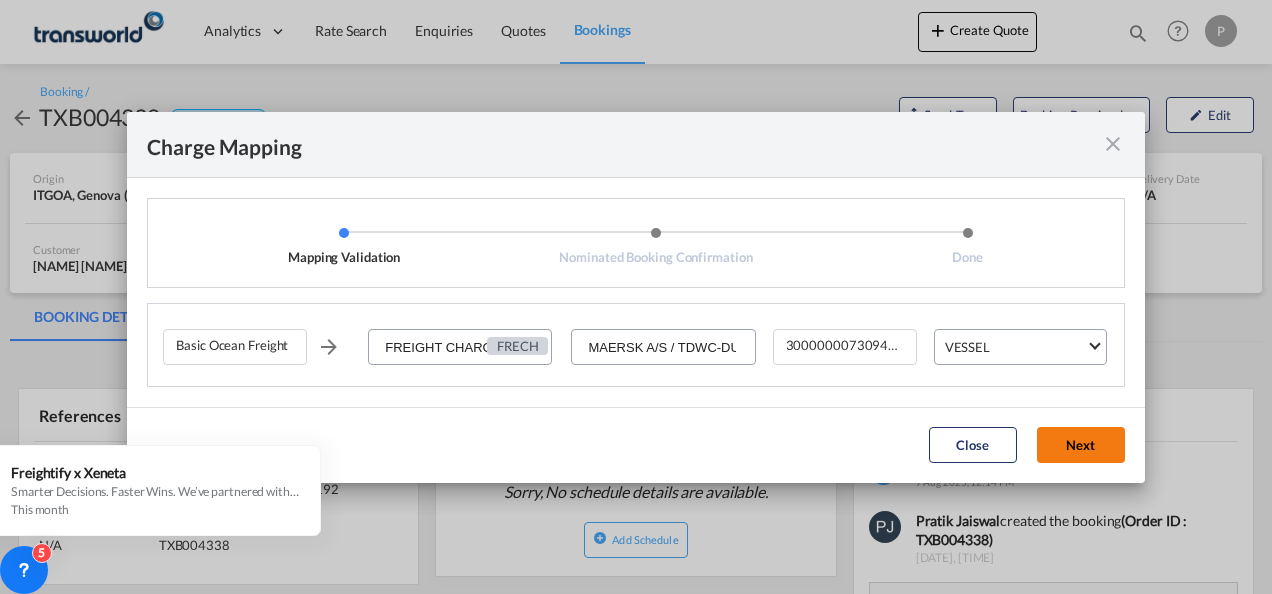 click on "Next" 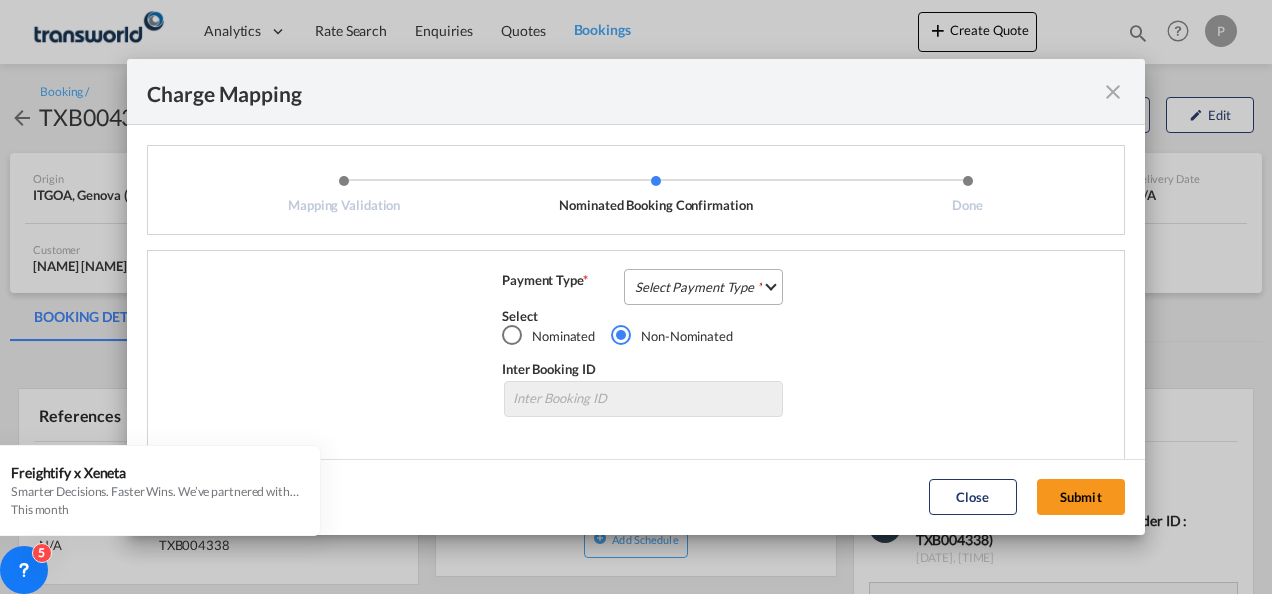 click on "Select Payment Type
COLLECT
PREPAID" at bounding box center [703, 287] 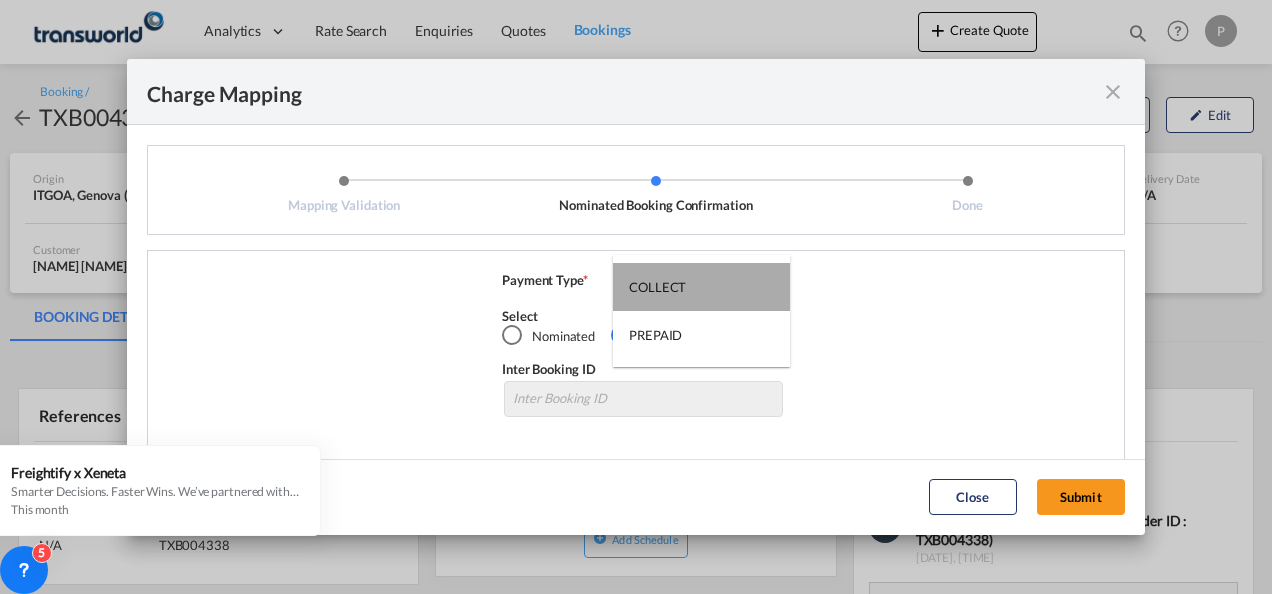 click on "COLLECT" at bounding box center (657, 287) 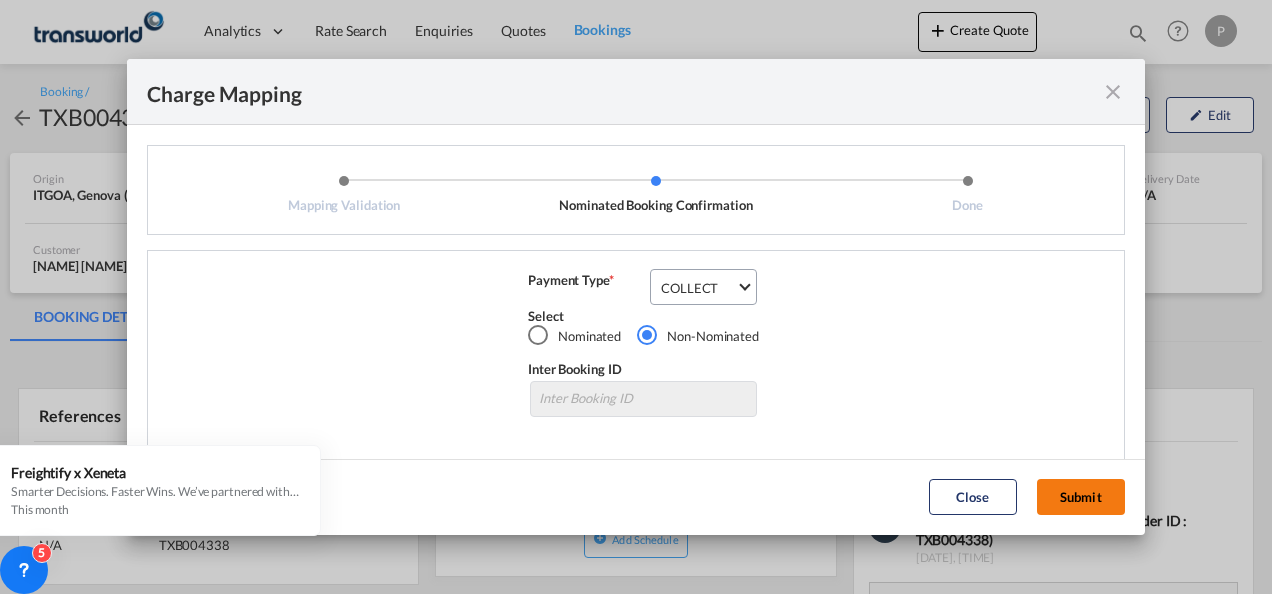 click on "Submit" 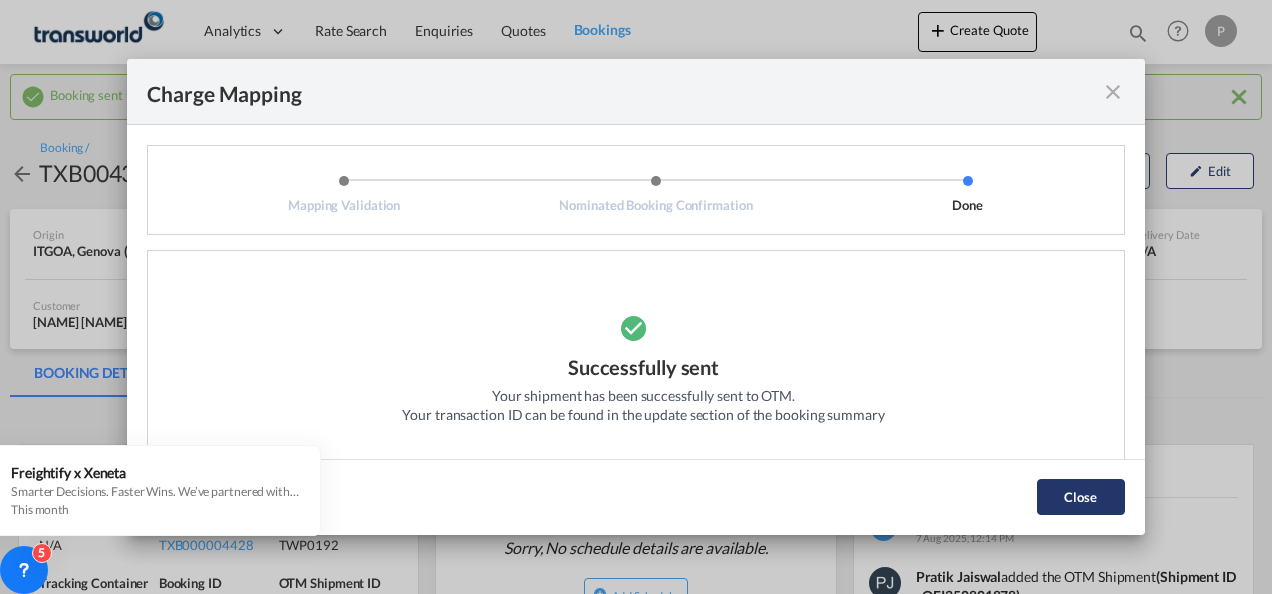 click on "Close" 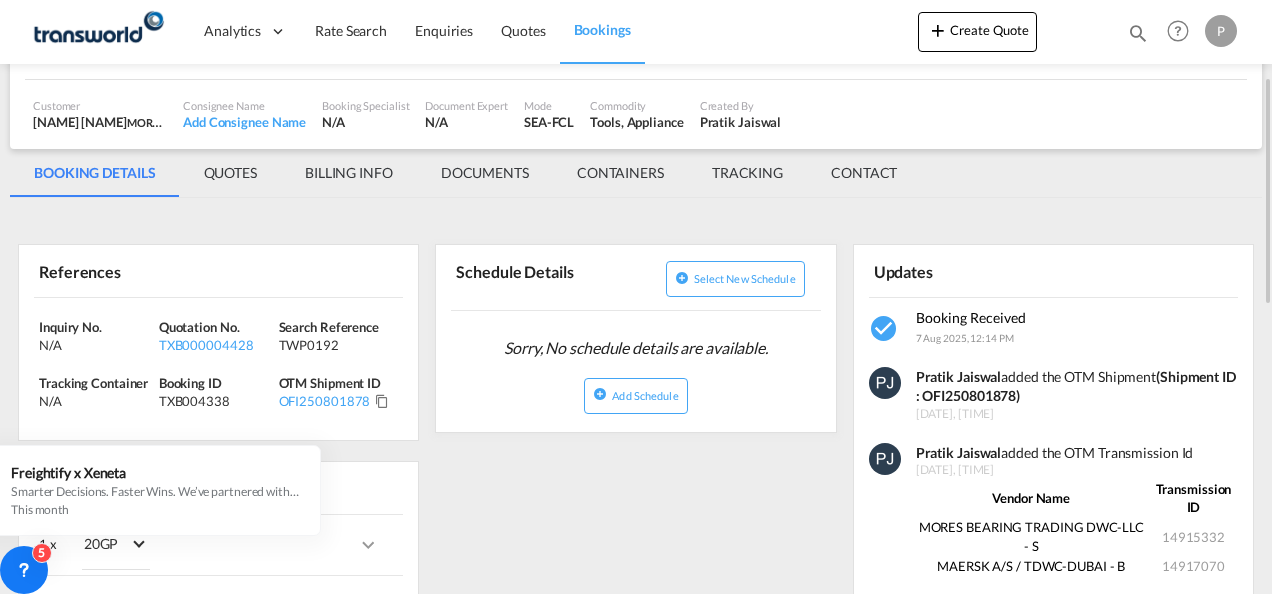 scroll, scrollTop: 300, scrollLeft: 0, axis: vertical 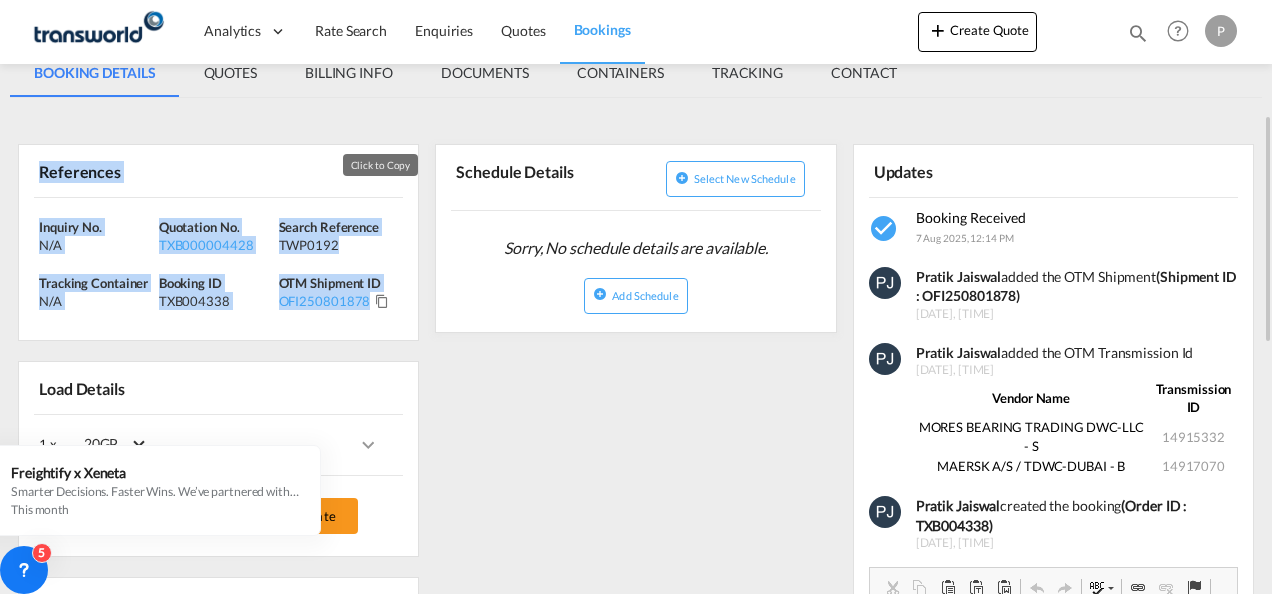 drag, startPoint x: 41, startPoint y: 172, endPoint x: 383, endPoint y: 304, distance: 366.5897 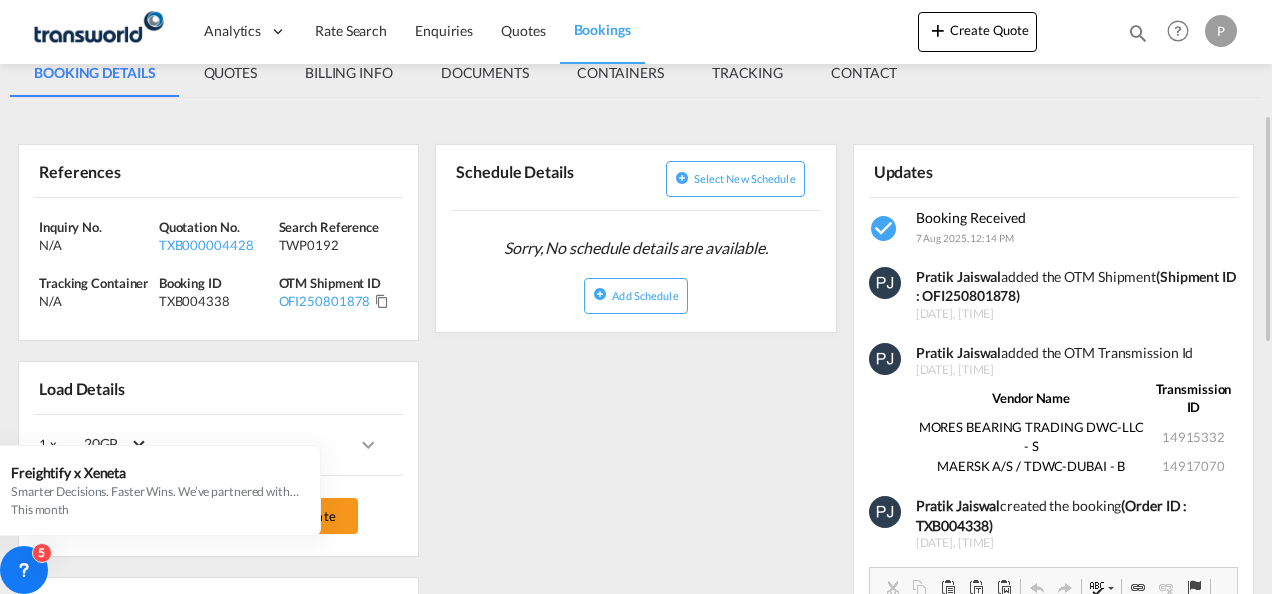 click on "References Inquiry No. N/A Quotation No. TXB004338 Search Reference TWP0192 Tracking Container
N/A Booking ID TXB004338 OTM Shipment ID OFI250801878
Load Details
1 x 20GP
40GP
40HC
45HC
20RE
40RE
40HR
20OT
40OT
20FR
40FR
40NR
20NR
45S
20TK
40TK
OTHR
53HC
20HC
20FX
1 x
20GP
40GP
40HC
45HC
20RE
40RE
40HR
20OT
40OT
20FR
40FR
40NR
20NR
45S
20TK
40TK
OTHR
53HC
20HC
20FX
SN
Total Shipment Volume Total Shipment Weight
1 0 CBM CBM CFT
CBM CFT
25000 KG KG
MT KG
MT
+
Add Load Update           Commodity Details Cargo Type
FAK  (IMCO Code : 0) HS Code N/A
Commodity
Tools, Appliance
Add Commodity
Pick Up/Delivery
Parties Involved
Customer
Customer
Contact person
[NAME] [NAME]
Company
MORES BEARING TRADING DWC-LLC Email
Phone - Address -" at bounding box center (636, 657) 